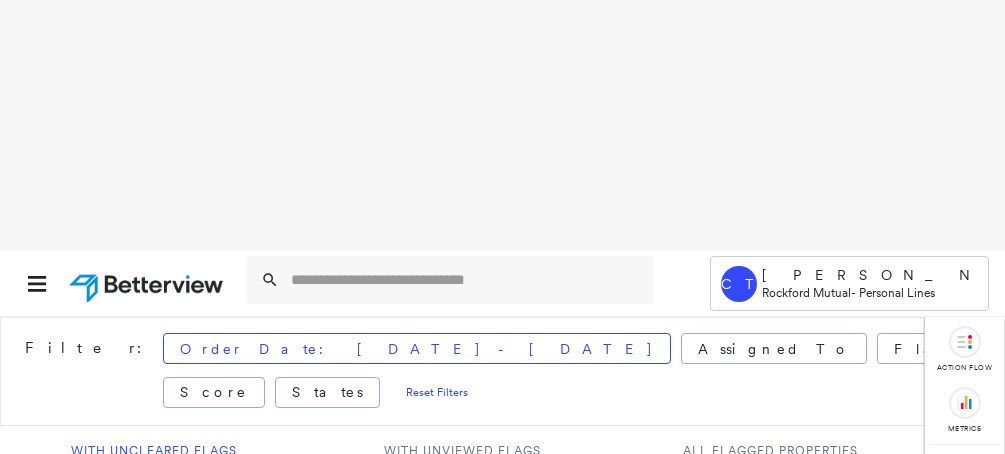 scroll, scrollTop: 0, scrollLeft: 0, axis: both 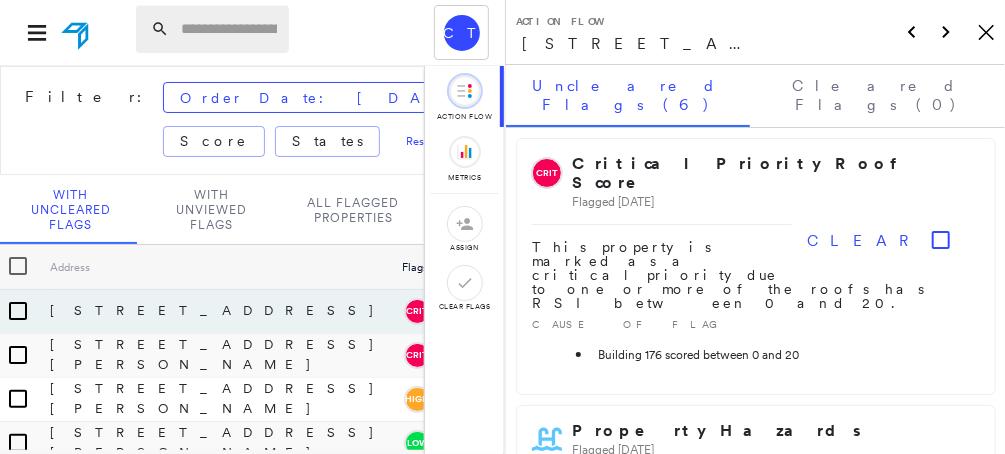 click at bounding box center [229, 29] 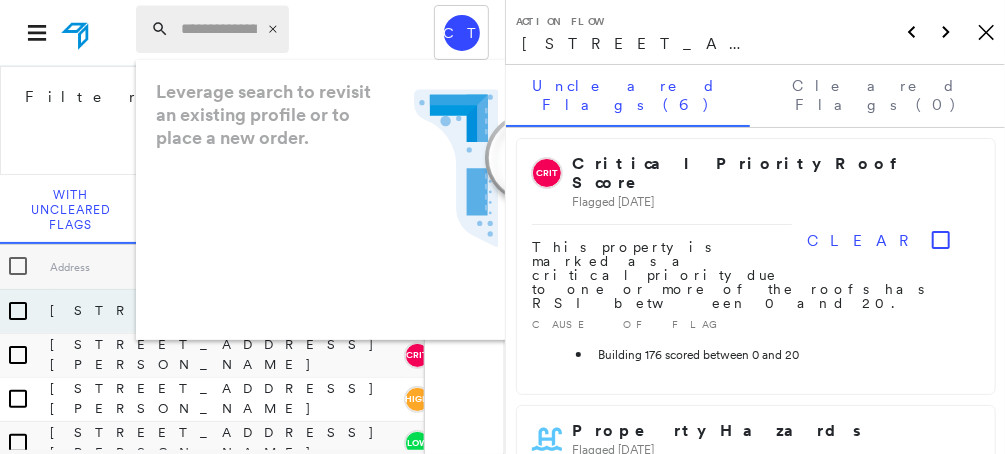 paste on "**********" 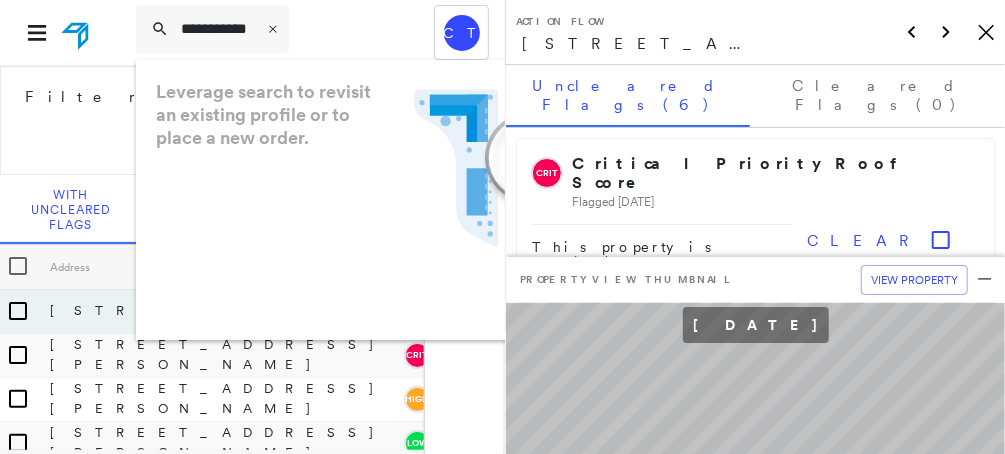 scroll, scrollTop: 0, scrollLeft: 21, axis: horizontal 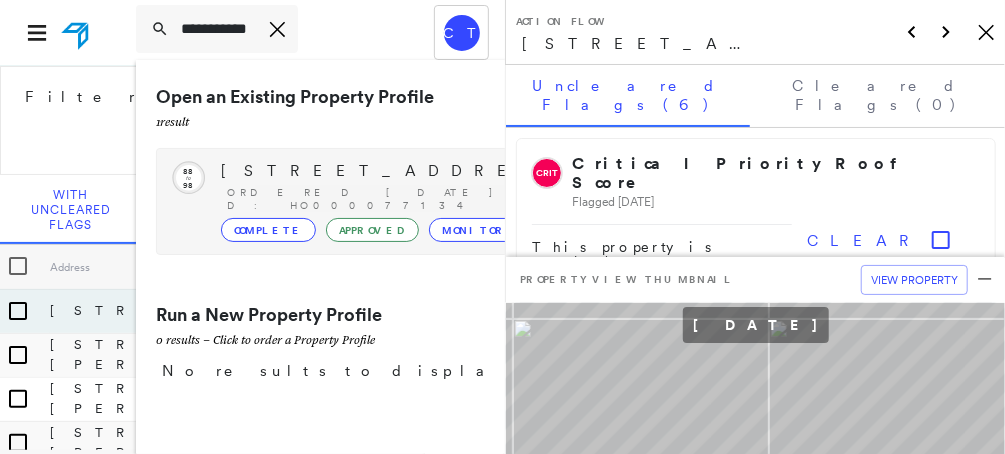 type on "**********" 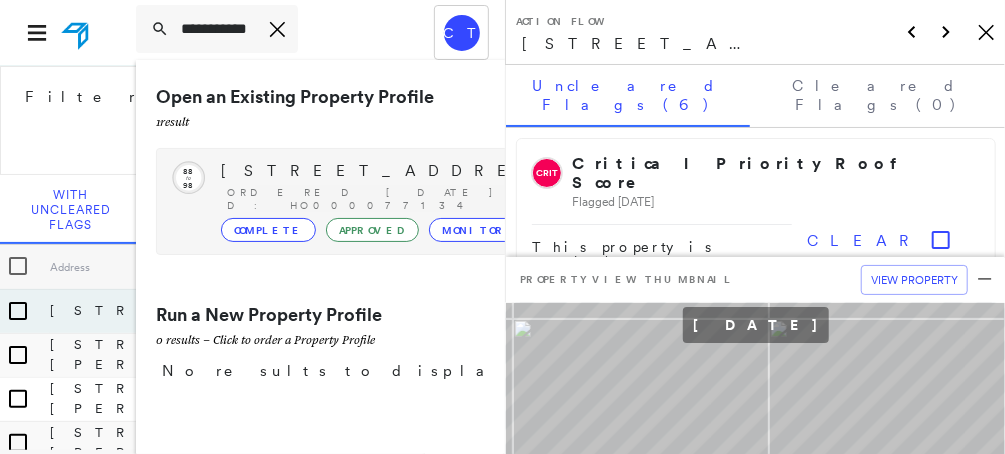 click on "Ordered [DATE] · ID: HO000077134" at bounding box center [413, 199] 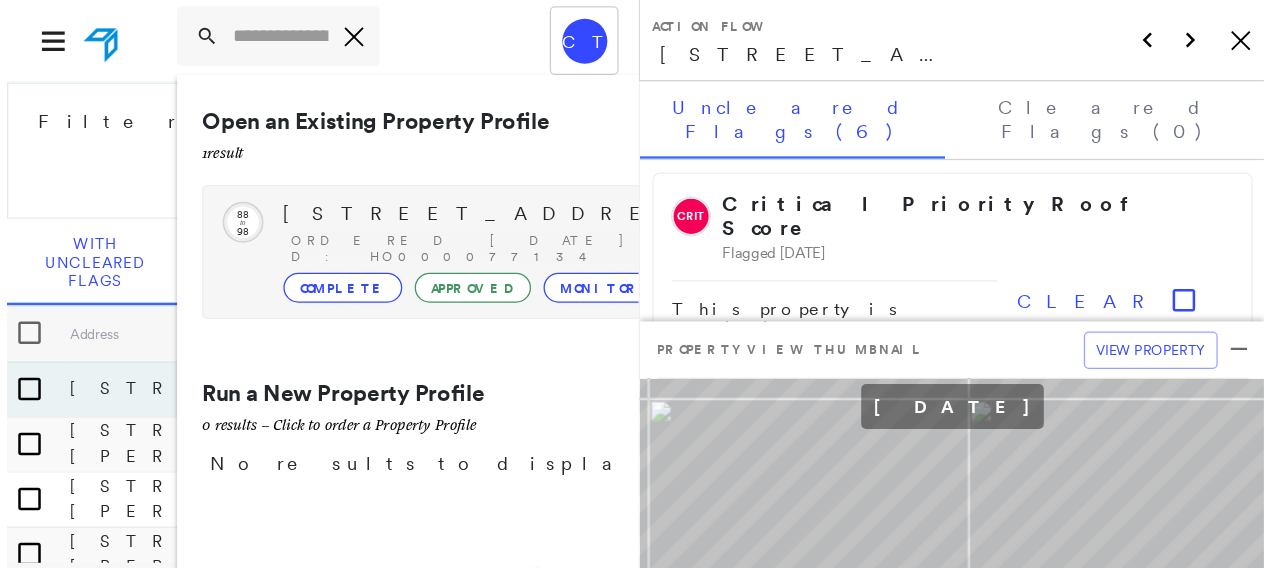 scroll, scrollTop: 0, scrollLeft: 0, axis: both 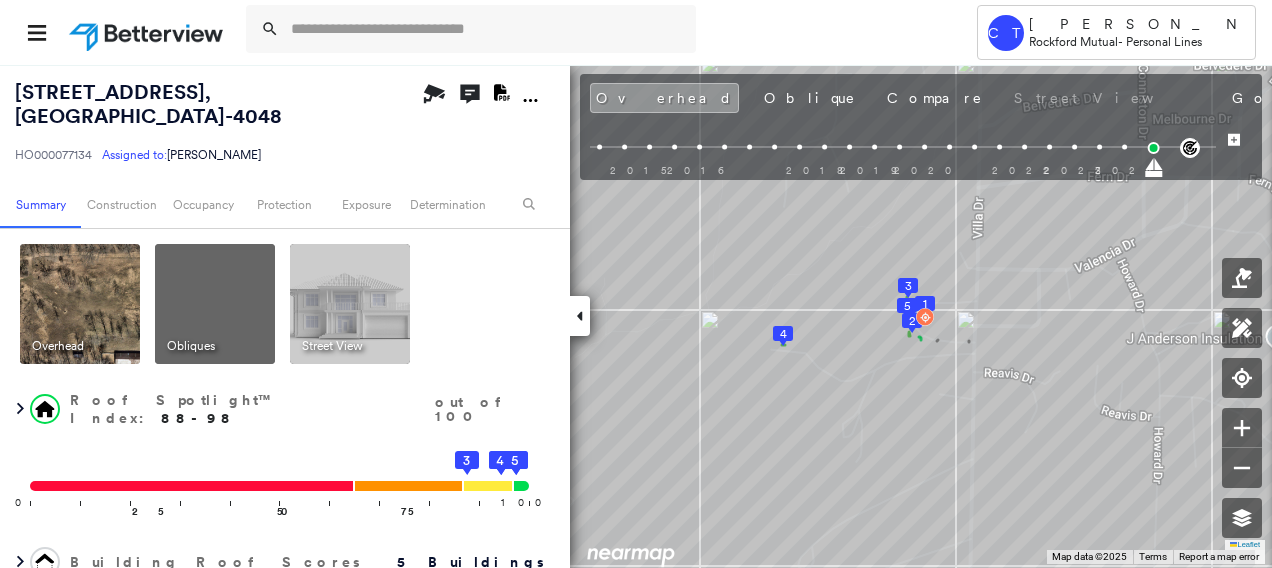click at bounding box center [80, 304] 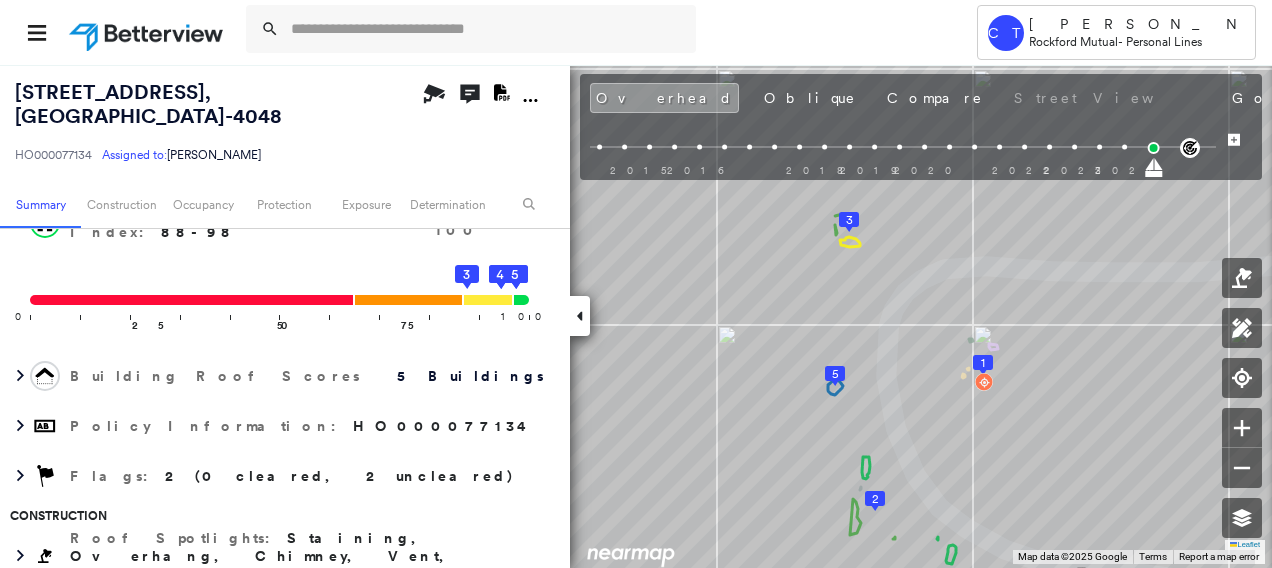 scroll, scrollTop: 0, scrollLeft: 0, axis: both 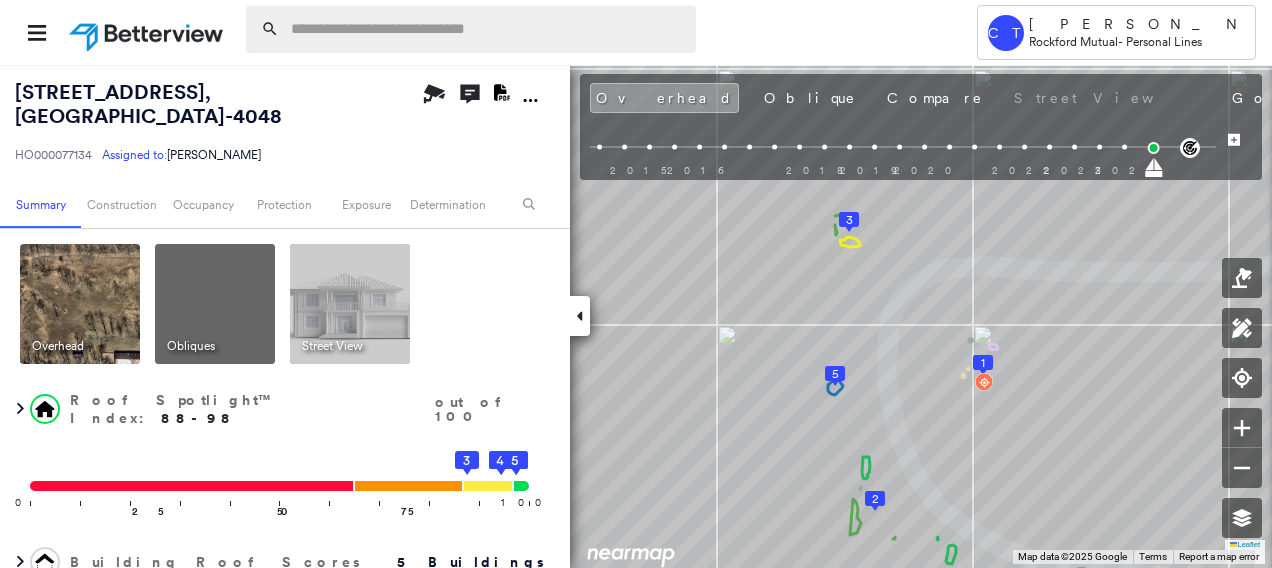click at bounding box center [487, 29] 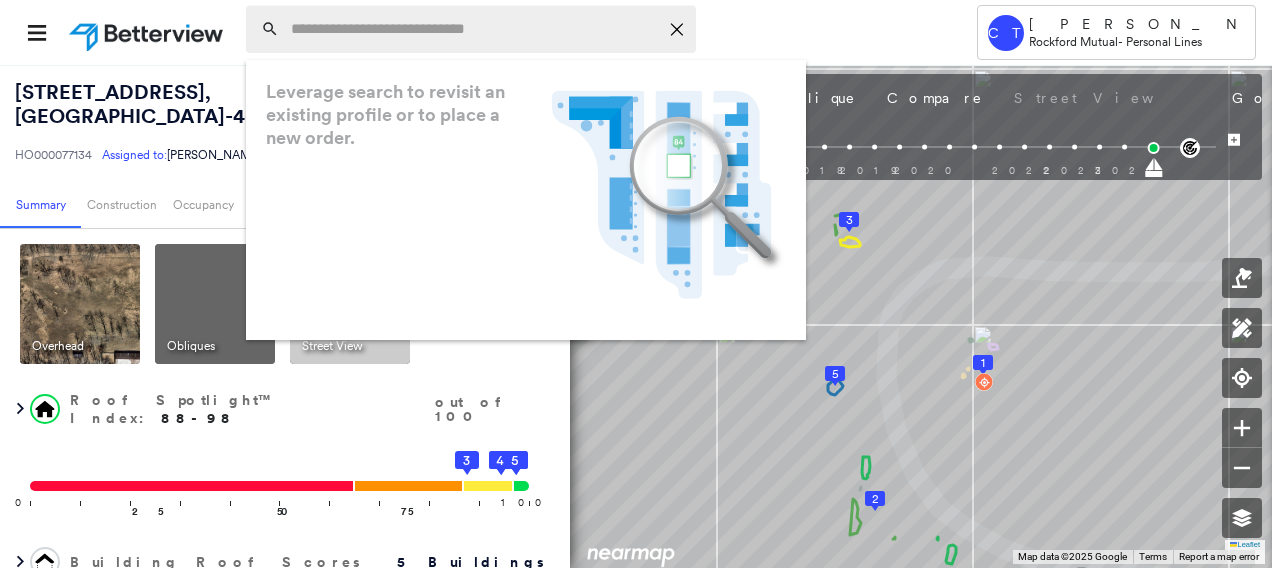 paste on "**********" 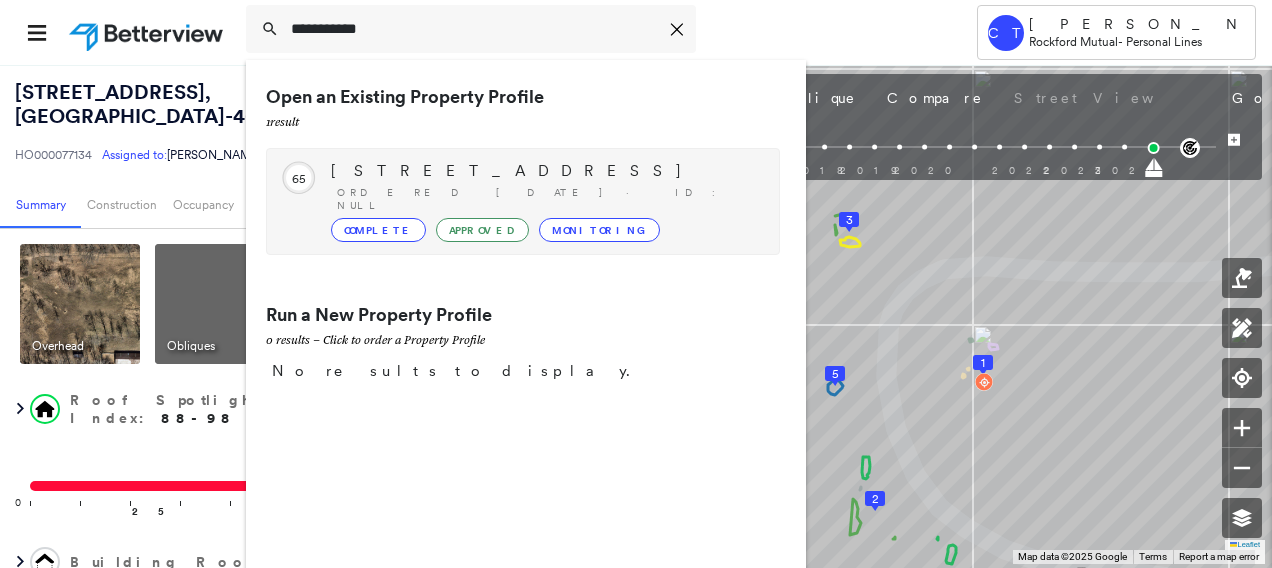 type on "**********" 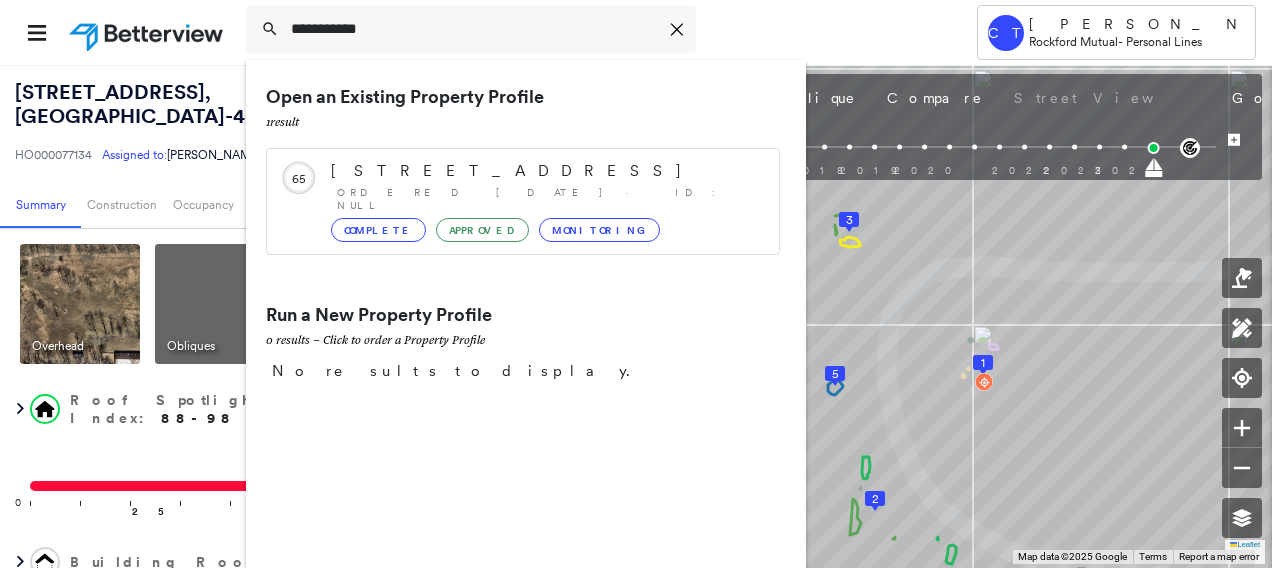 click on "[STREET_ADDRESS]" at bounding box center (545, 171) 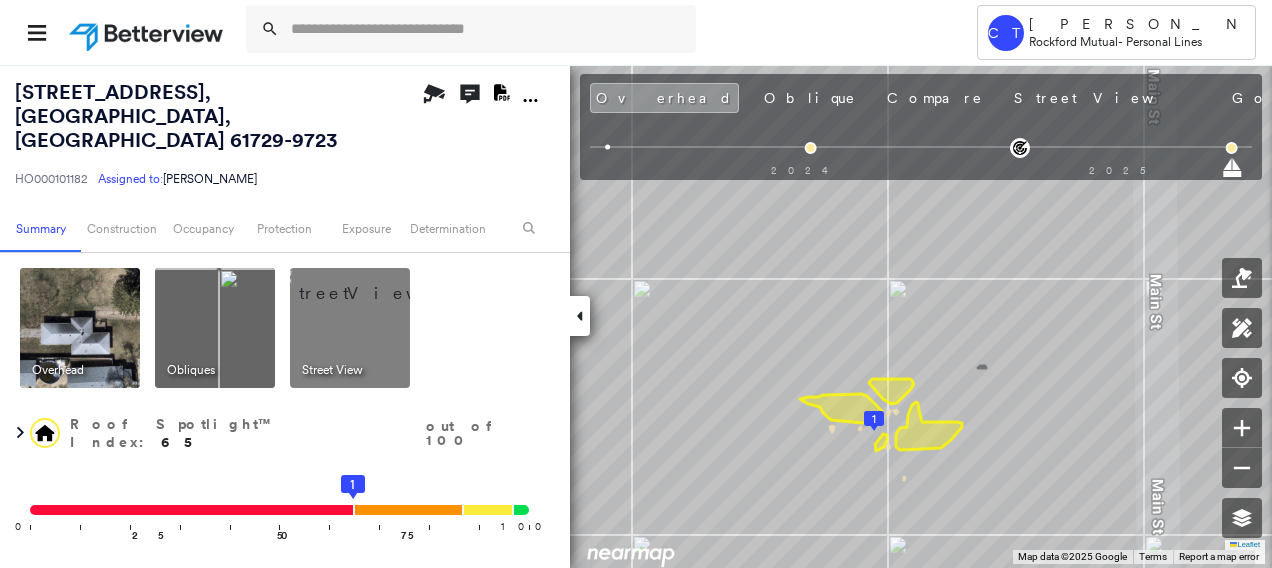 click at bounding box center [374, 283] 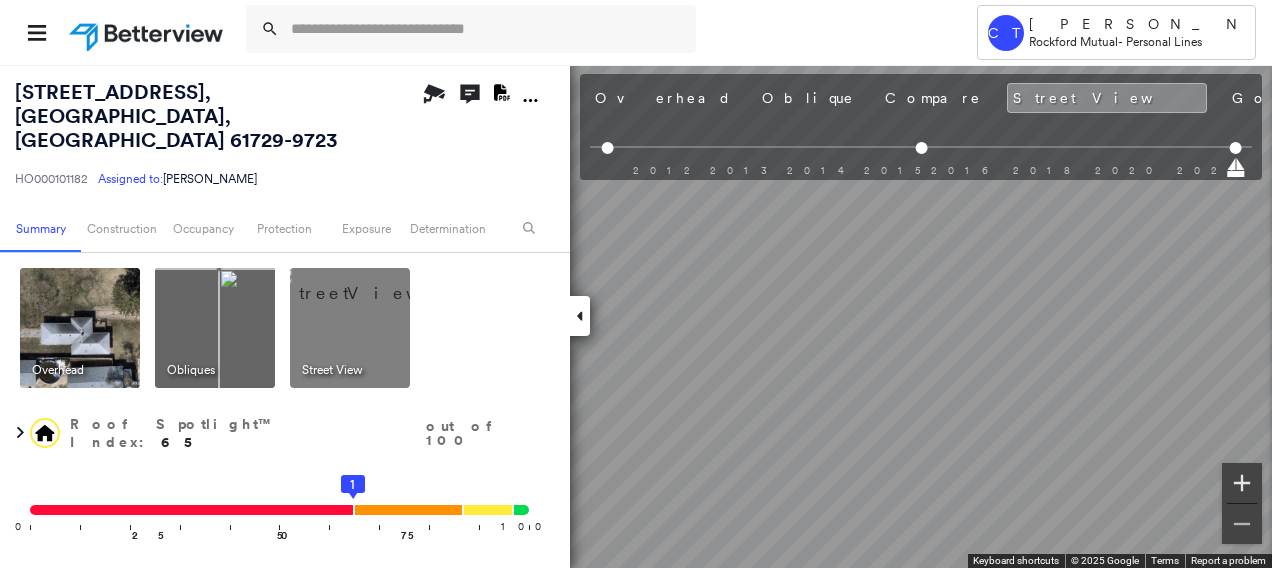 click on "← Move left → Move right ↑ Move up ↓ Move down + Zoom in - Zoom out             [STREET_ADDRESS][GEOGRAPHIC_DATA][US_STATE][STREET_ADDRESS] on Google Maps        Custom Imagery                 This image is no longer available Keyboard shortcuts Map Data © 2025 Google © 2025 Google Terms Report a problem" at bounding box center [636, 316] 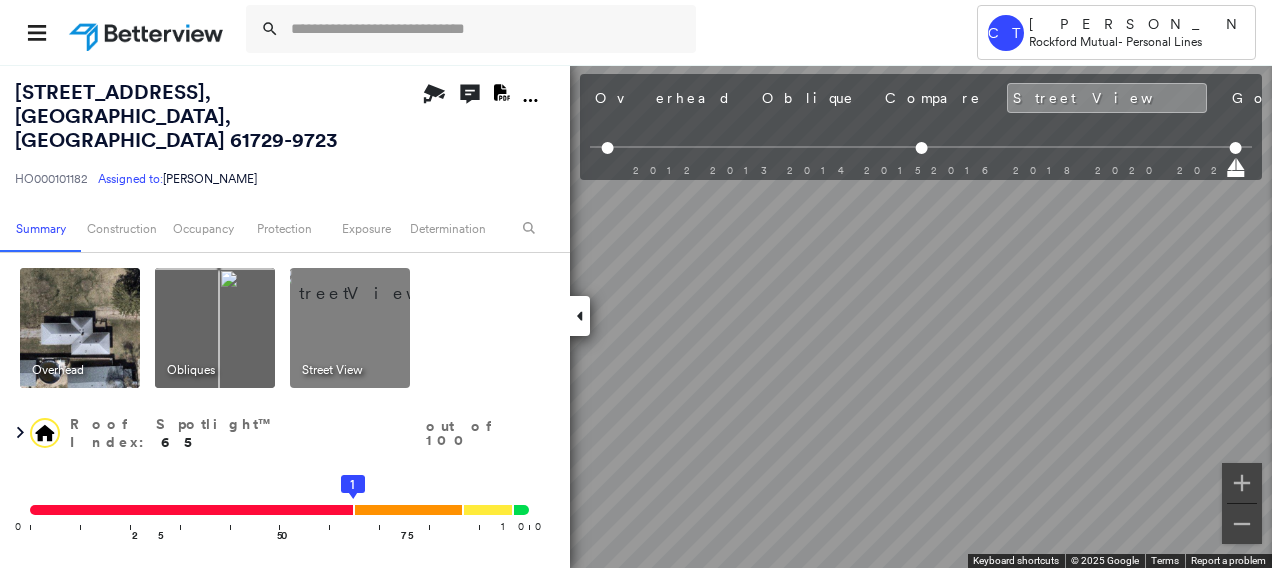 click at bounding box center [215, 328] 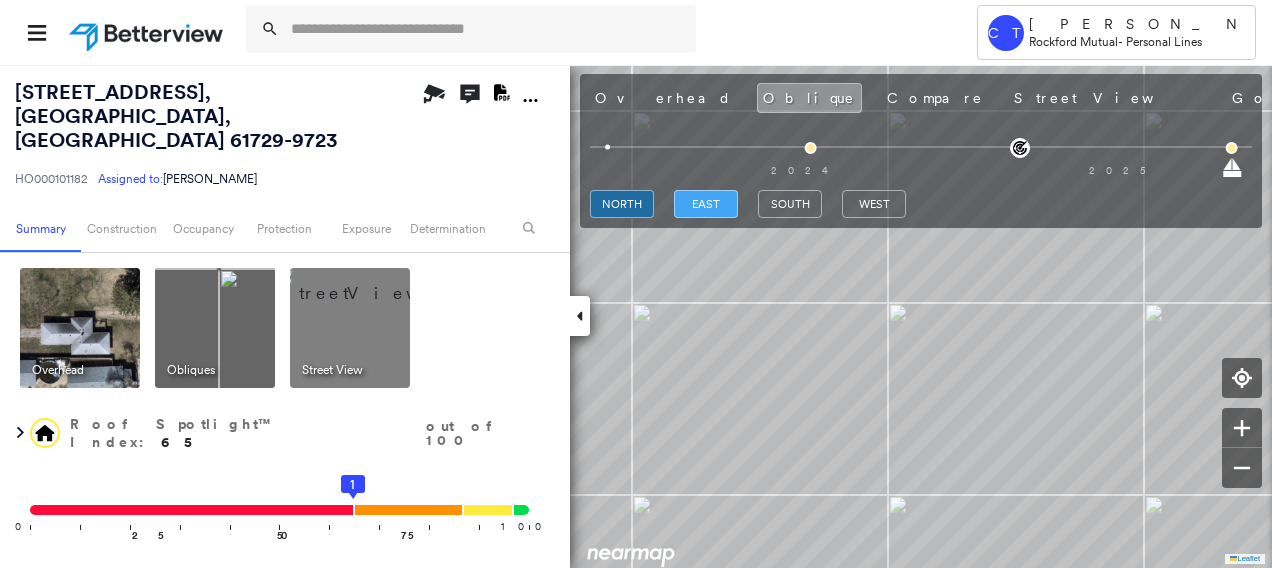 click on "east" at bounding box center [706, 204] 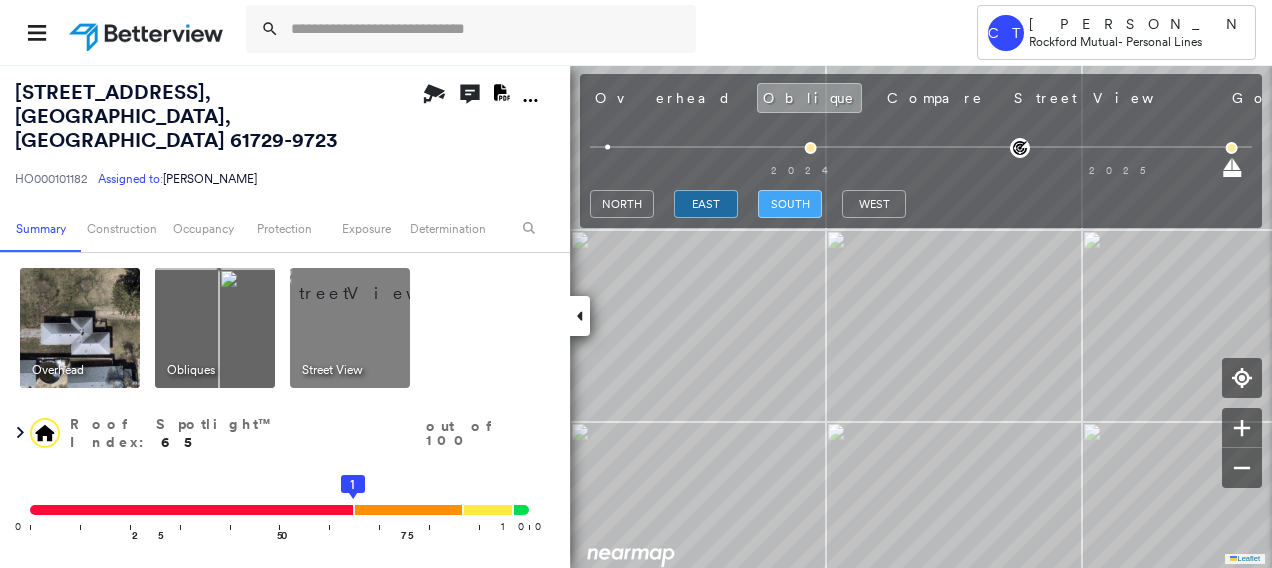 click on "south" at bounding box center (790, 204) 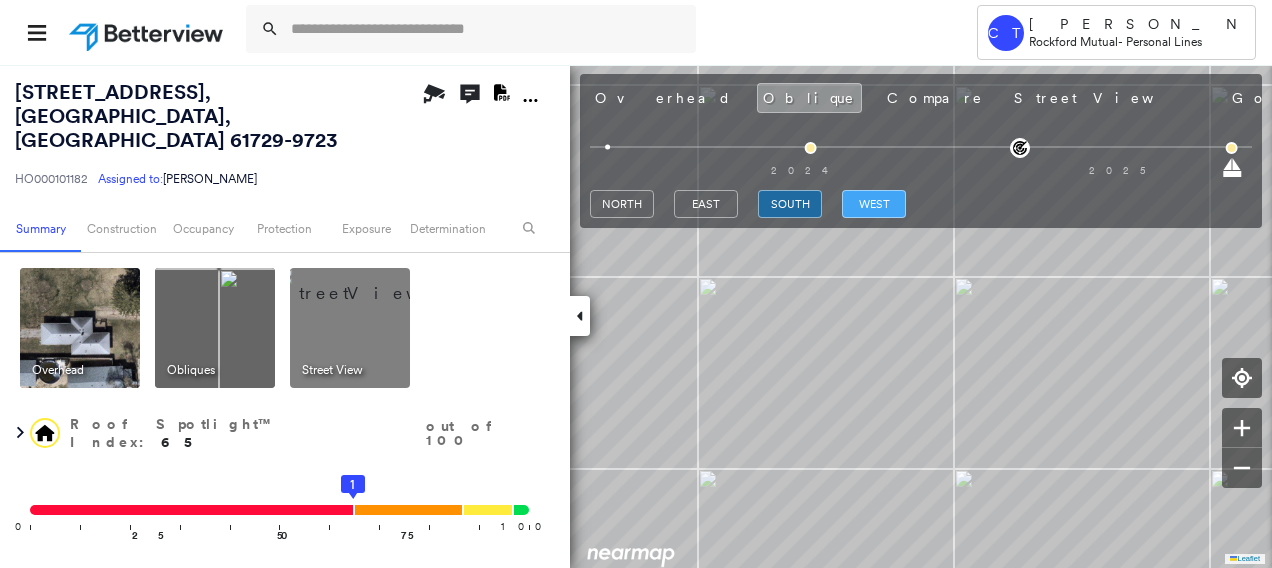 click on "west" at bounding box center [874, 204] 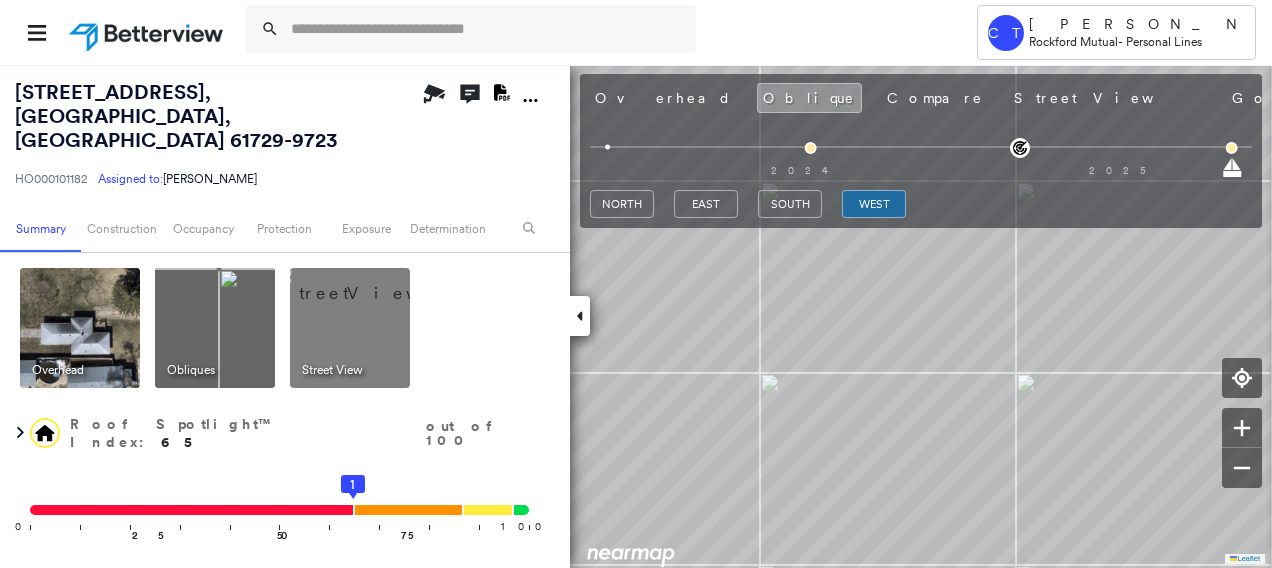 click at bounding box center [80, 328] 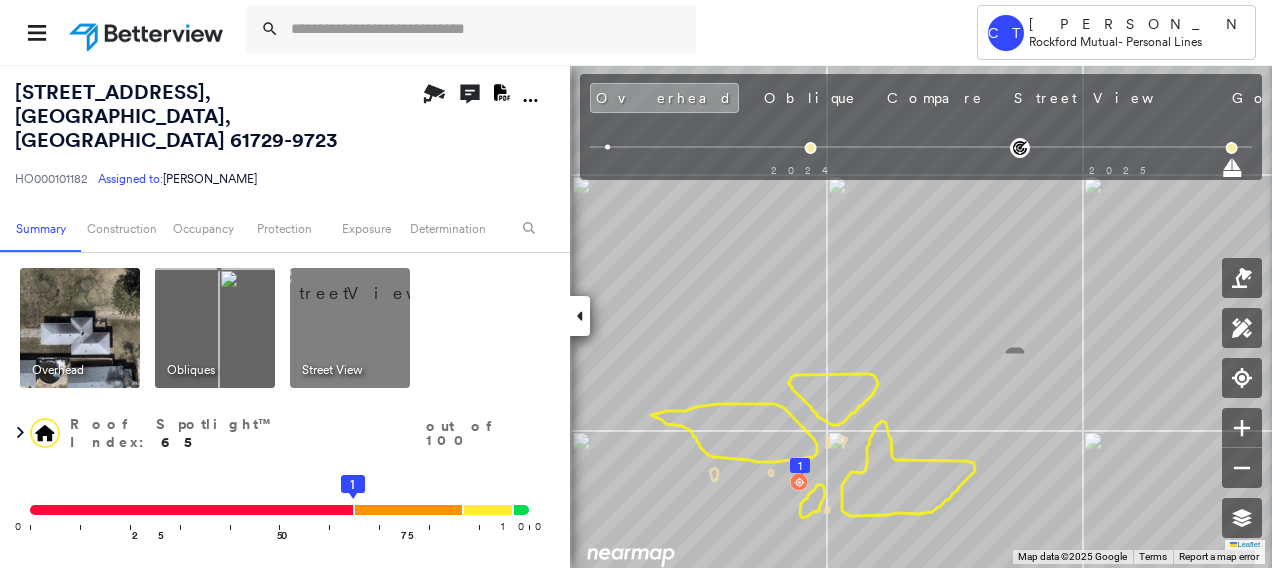 click at bounding box center [374, 283] 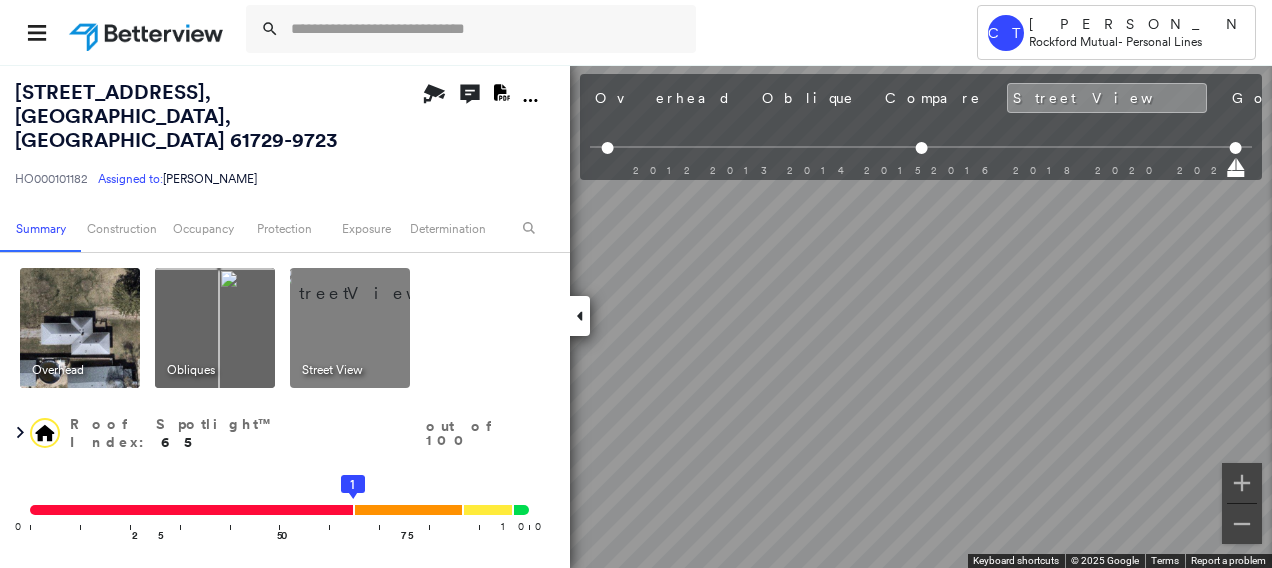 click at bounding box center [374, 283] 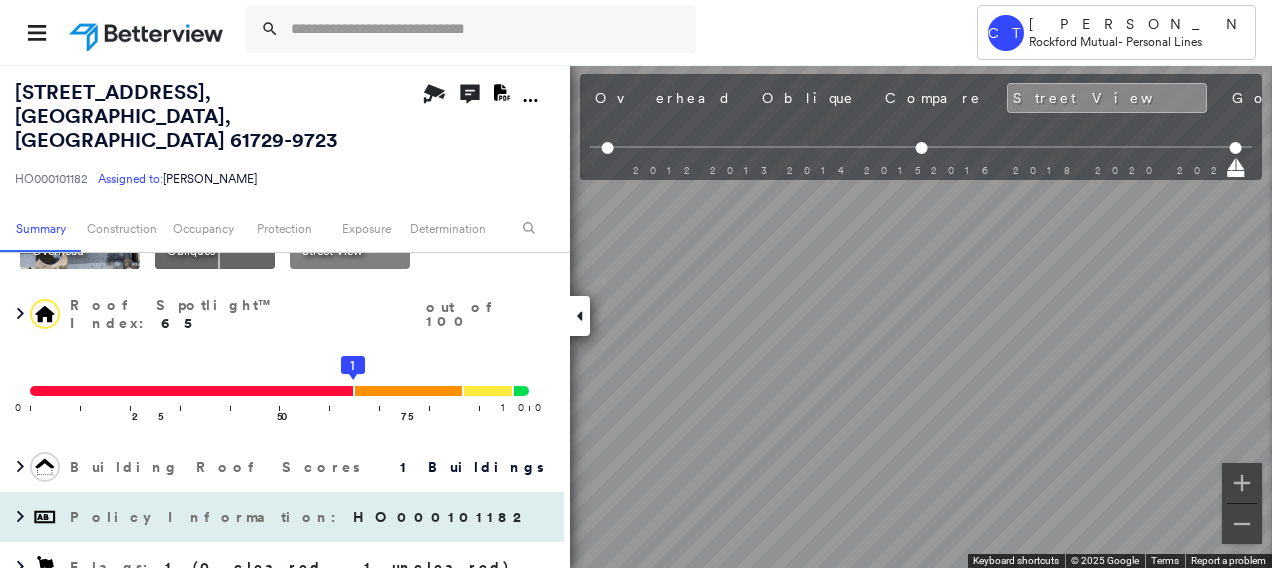 scroll, scrollTop: 200, scrollLeft: 0, axis: vertical 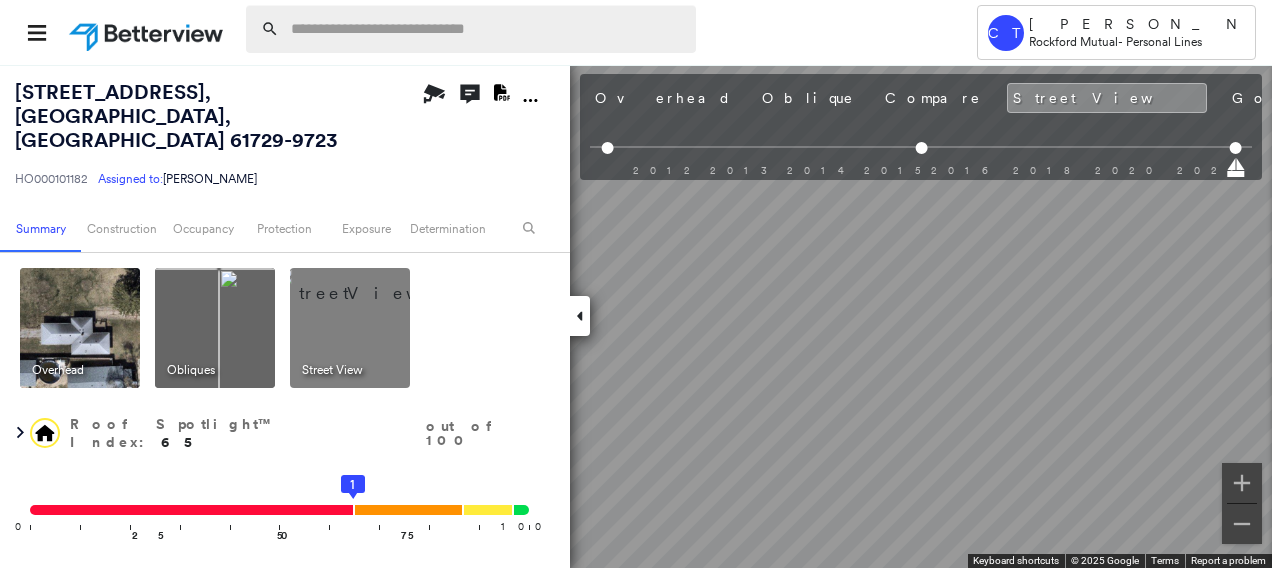 click at bounding box center [487, 29] 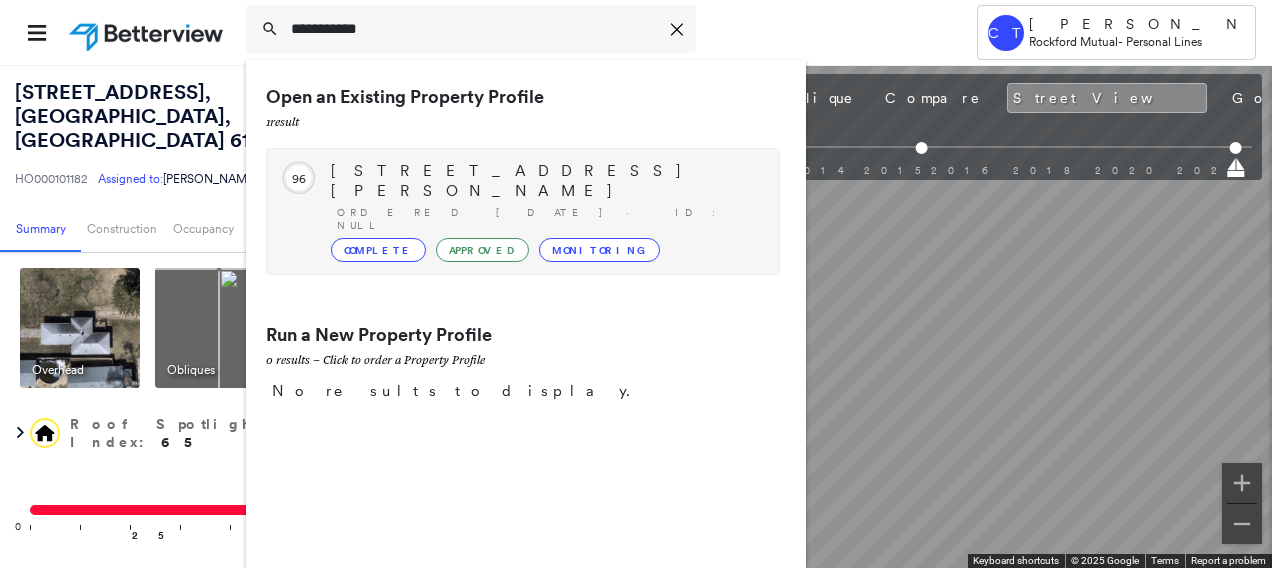 type on "**********" 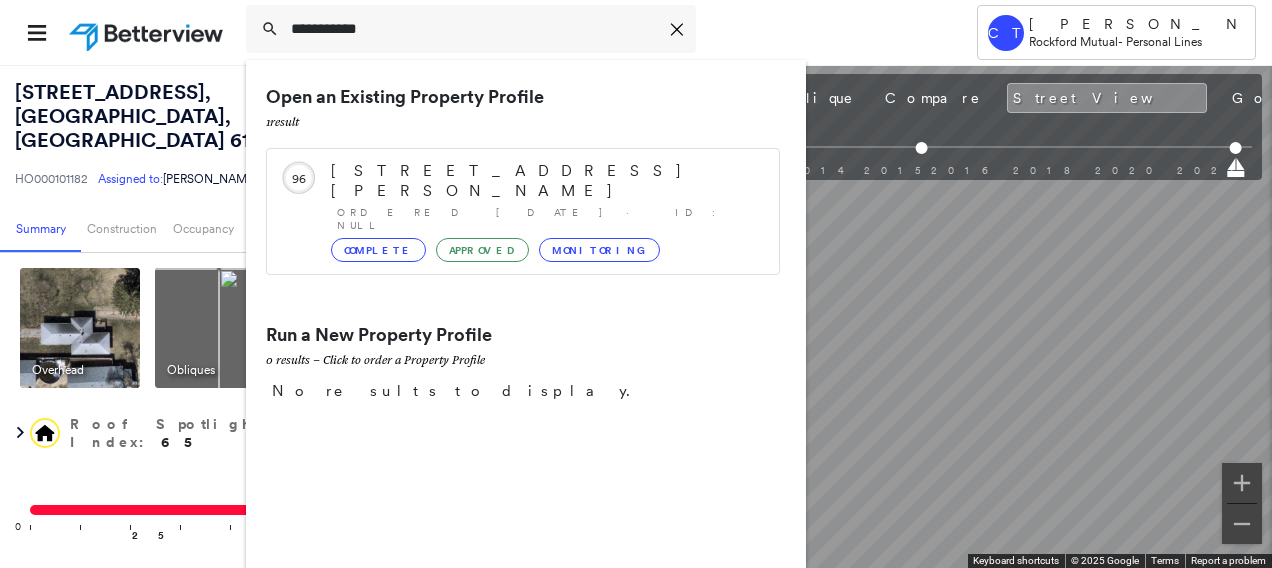 click on "[STREET_ADDRESS][PERSON_NAME]" at bounding box center (545, 181) 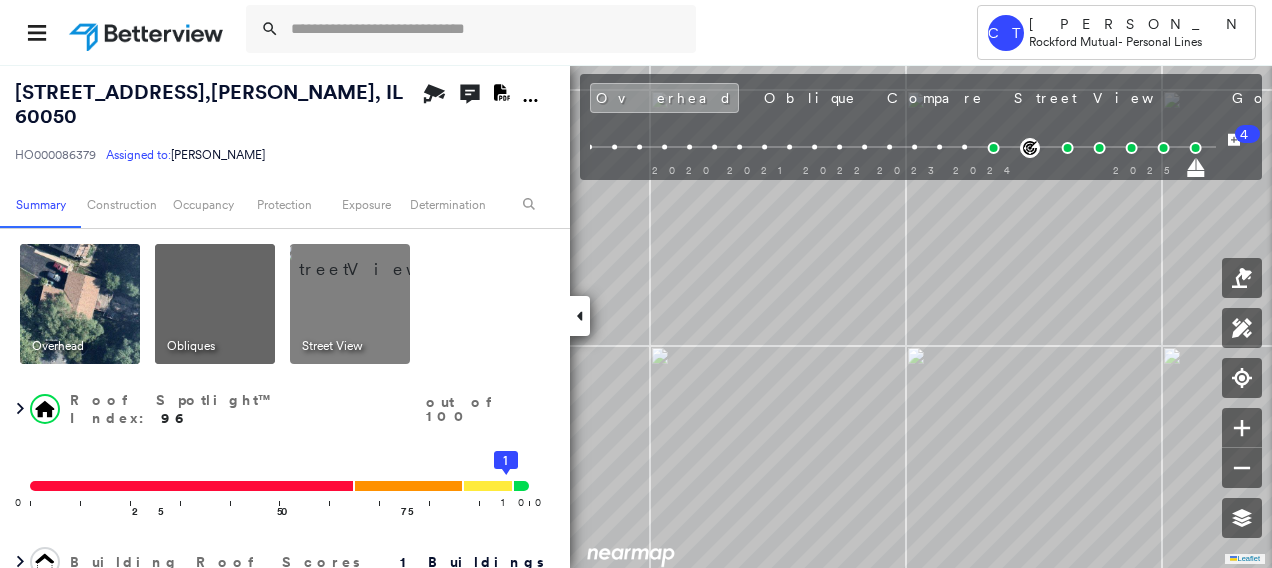click at bounding box center [374, 259] 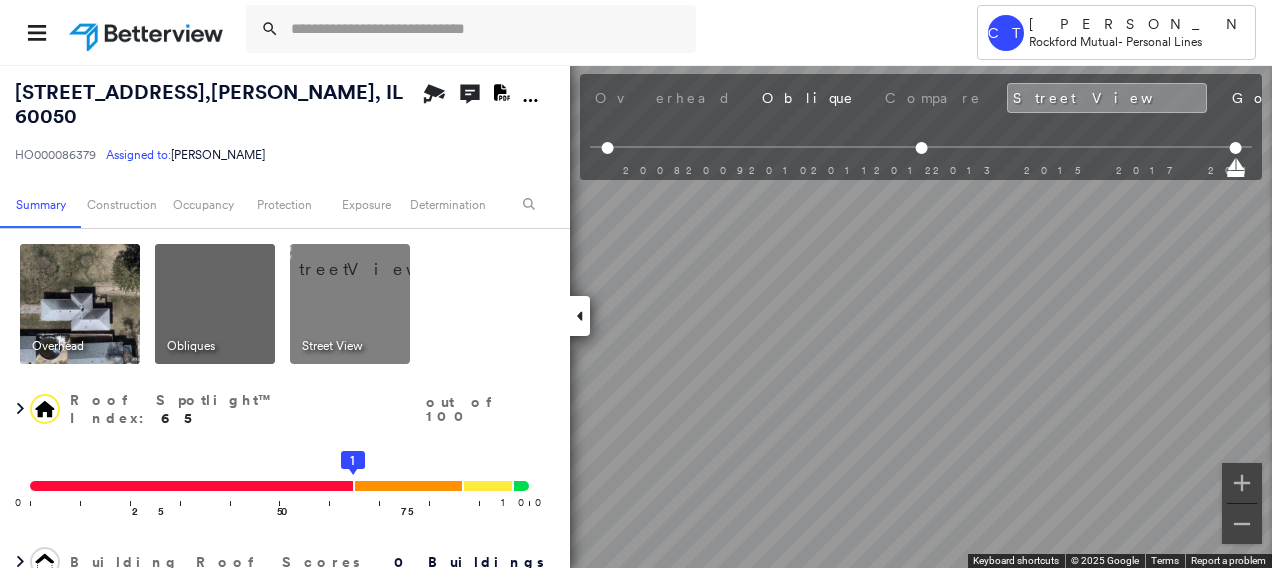 click on "Tower CT Camryn [PERSON_NAME] Rockford Mutual  -   Personal Lines [STREET_ADDRESS][PERSON_NAME] HO000086379 Assigned to:  [PERSON_NAME] Assigned to:  [PERSON_NAME] HO000086379 Assigned to:  [PERSON_NAME] Open Comments Download PDF Report Summary Construction Occupancy Protection Exposure Determination Overhead Obliques Street View Roof Spotlight™ Index :  65 out of 100 0 100 25 50 75 1 Building Roof Scores 0 Buildings Policy Information :  HO000086379 Flags :  2 (1 cleared, 1 uncleared) Construction Assessor and MLS Details BuildZoom - Building Permit Data and Analysis Occupancy Ownership Place Detail Protection Exposure FEMA Risk Index Additional Perils Determination Flags :  2 (1 cleared, 1 uncleared) Uncleared Flags (1) Cleared Flags  (1) LOW Low Priority Roof Score Flagged [DATE] Clear Action Taken New Entry History Quote/New Business Terms & Conditions Added ACV Endorsement Added Cosmetic Endorsement Inspection/Loss Control Report Information Added to Inspection Survey Onsite Inspection Ordered Save" at bounding box center (636, 284) 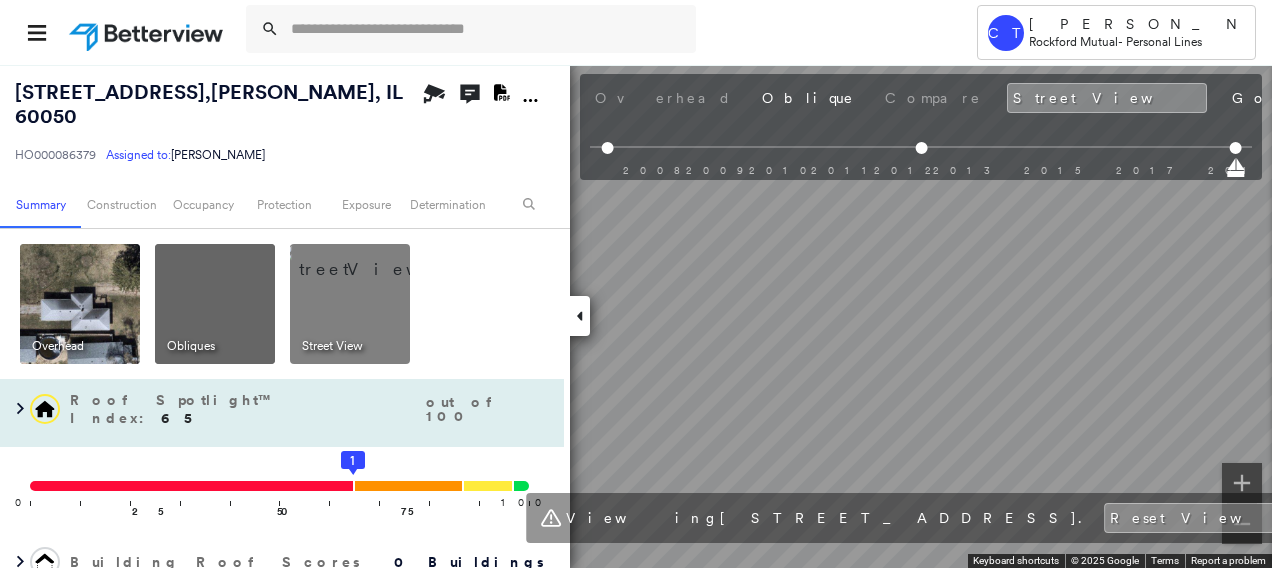 click on "[STREET_ADDRESS][PERSON_NAME] HO000086379 Assigned to:  [PERSON_NAME] Assigned to:  [PERSON_NAME] HO000086379 Assigned to:  [PERSON_NAME] Open Comments Download PDF Report Summary Construction Occupancy Protection Exposure Determination Overhead Obliques Street View Roof Spotlight™ Index :  65 out of 100 0 100 25 50 75 1 Building Roof Scores 0 Buildings Policy Information :  HO000086379 Flags :  2 (1 cleared, 1 uncleared) Construction Assessor and MLS Details BuildZoom - Building Permit Data and Analysis Occupancy Ownership Place Detail Protection Exposure FEMA Risk Index Additional Perils Determination Flags :  2 (1 cleared, 1 uncleared) Uncleared Flags (1) Cleared Flags  (1) LOW Low Priority Roof Score Flagged [DATE] Clear Action Taken New Entry History Quote/New Business Terms & Conditions Added ACV Endorsement Added Cosmetic Endorsement Inspection/Loss Control Report Information Added to Inspection Survey Onsite Inspection Ordered Determined No Inspection Needed General Save Renewal General Save" at bounding box center (636, 316) 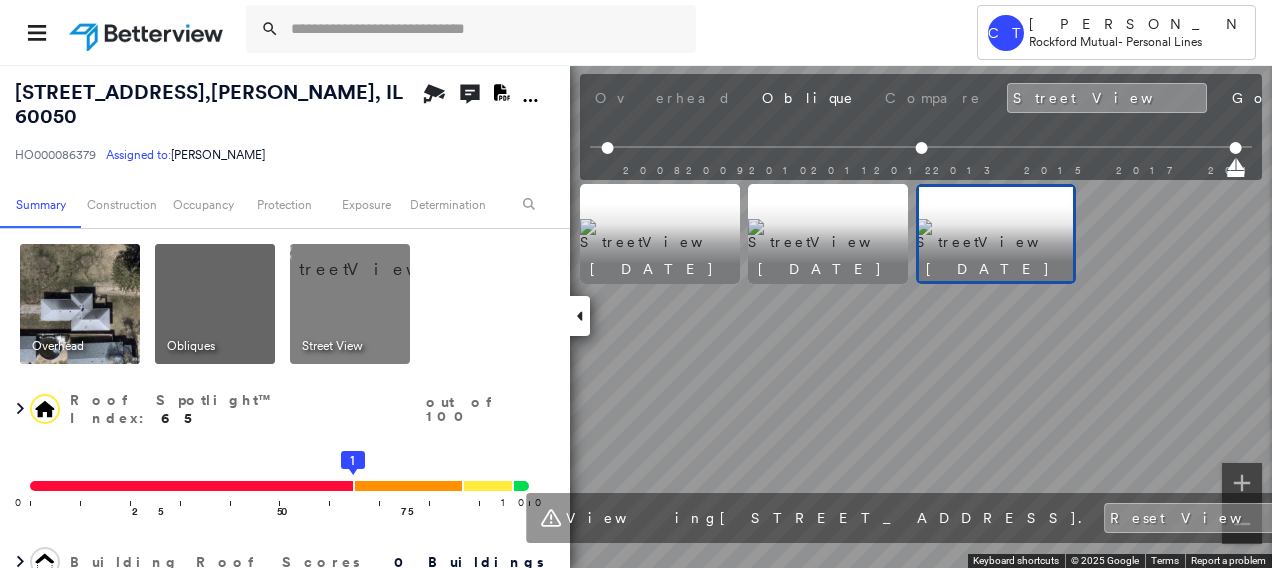 click on "[STREET_ADDRESS][PERSON_NAME] HO000086379 Assigned to:  [PERSON_NAME] Assigned to:  [PERSON_NAME] HO000086379 Assigned to:  [PERSON_NAME] Open Comments Download PDF Report Summary Construction Occupancy Protection Exposure Determination Overhead Obliques Street View Roof Spotlight™ Index :  65 out of 100 0 100 25 50 75 1 Building Roof Scores 0 Buildings Policy Information :  HO000086379 Flags :  2 (1 cleared, 1 uncleared) Construction Assessor and MLS Details BuildZoom - Building Permit Data and Analysis Occupancy Ownership Place Detail Protection Exposure FEMA Risk Index Additional Perils Determination Flags :  2 (1 cleared, 1 uncleared) Uncleared Flags (1) Cleared Flags  (1) LOW Low Priority Roof Score Flagged [DATE] Clear Action Taken New Entry History Quote/New Business Terms & Conditions Added ACV Endorsement Added Cosmetic Endorsement Inspection/Loss Control Report Information Added to Inspection Survey Onsite Inspection Ordered Determined No Inspection Needed General Save Renewal General Save" at bounding box center (636, 316) 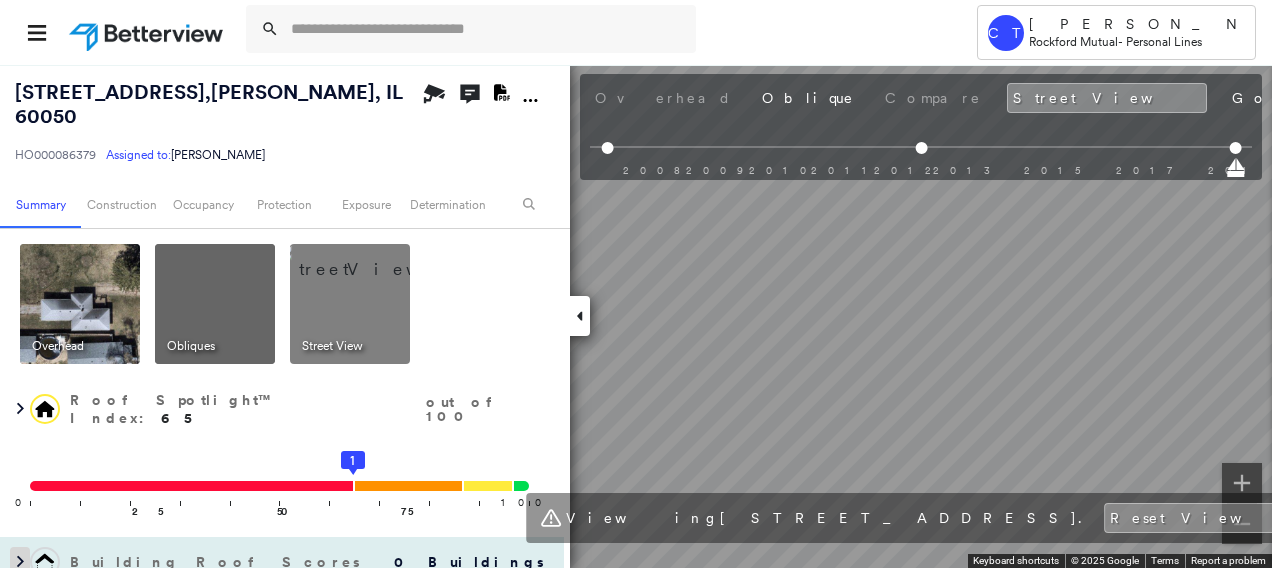 click on "[STREET_ADDRESS][PERSON_NAME] HO000086379 Assigned to:  [PERSON_NAME] Assigned to:  [PERSON_NAME] HO000086379 Assigned to:  [PERSON_NAME] Open Comments Download PDF Report Summary Construction Occupancy Protection Exposure Determination Overhead Obliques Street View Roof Spotlight™ Index :  65 out of 100 0 100 25 50 75 1 Building Roof Scores 0 Buildings Policy Information :  HO000086379 Flags :  2 (1 cleared, 1 uncleared) Construction Assessor and MLS Details BuildZoom - Building Permit Data and Analysis Occupancy Ownership Place Detail Protection Exposure FEMA Risk Index Additional Perils Determination Flags :  2 (1 cleared, 1 uncleared) Uncleared Flags (1) Cleared Flags  (1) LOW Low Priority Roof Score Flagged [DATE] Clear Action Taken New Entry History Quote/New Business Terms & Conditions Added ACV Endorsement Added Cosmetic Endorsement Inspection/Loss Control Report Information Added to Inspection Survey Onsite Inspection Ordered Determined No Inspection Needed General Save Renewal General Save" at bounding box center [636, 316] 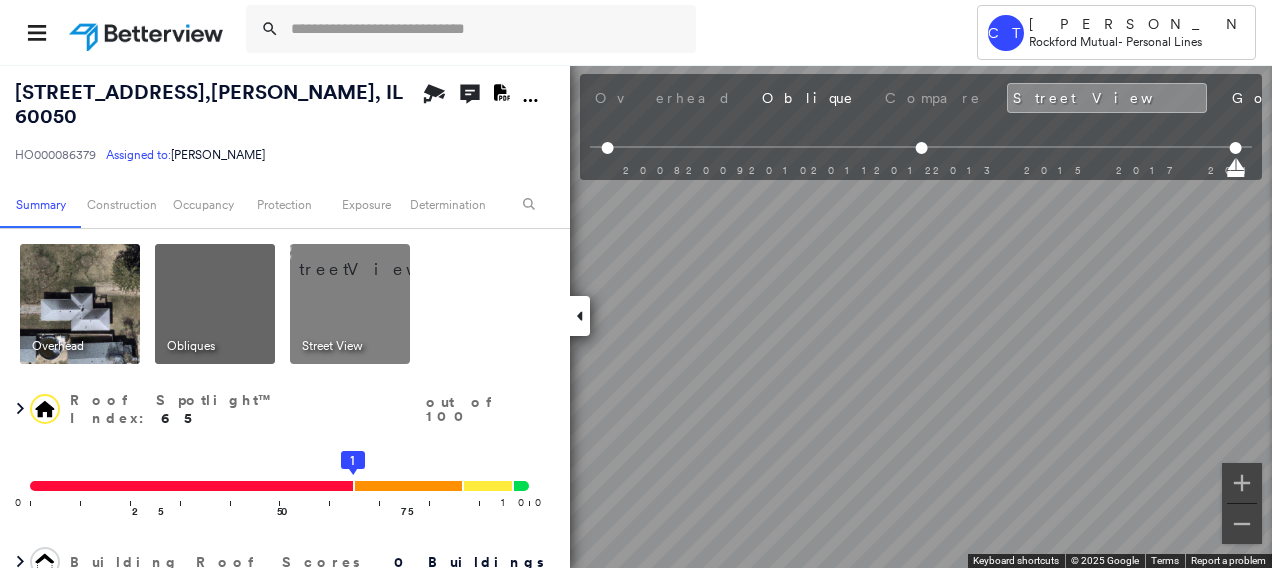 click on "Tower CT Camryn [PERSON_NAME] Rockford Mutual  -   Personal Lines [STREET_ADDRESS][PERSON_NAME] HO000086379 Assigned to:  [PERSON_NAME] Assigned to:  [PERSON_NAME] HO000086379 Assigned to:  [PERSON_NAME] Open Comments Download PDF Report Summary Construction Occupancy Protection Exposure Determination Overhead Obliques Street View Roof Spotlight™ Index :  65 out of 100 0 100 25 50 75 1 Building Roof Scores 0 Buildings Policy Information :  HO000086379 Flags :  2 (1 cleared, 1 uncleared) Construction Assessor and MLS Details BuildZoom - Building Permit Data and Analysis Occupancy Ownership Place Detail Protection Exposure FEMA Risk Index Additional Perils Determination Flags :  2 (1 cleared, 1 uncleared) Uncleared Flags (1) Cleared Flags  (1) LOW Low Priority Roof Score Flagged [DATE] Clear Action Taken New Entry History Quote/New Business Terms & Conditions Added ACV Endorsement Added Cosmetic Endorsement Inspection/Loss Control Report Information Added to Inspection Survey Onsite Inspection Ordered Save" at bounding box center [636, 284] 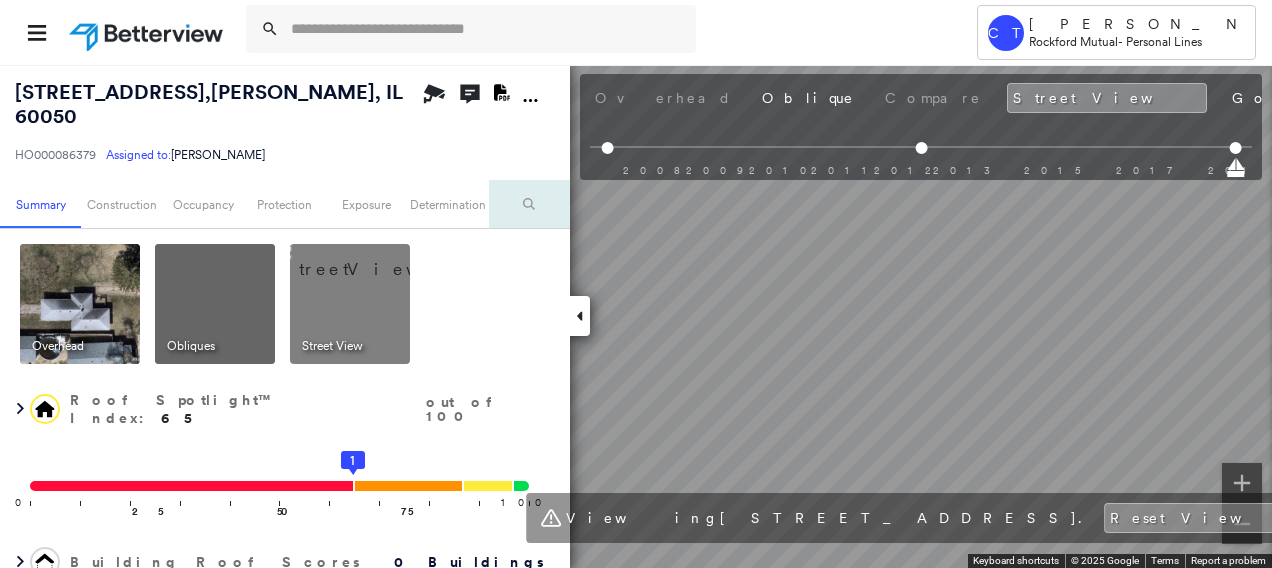 click on "[STREET_ADDRESS][PERSON_NAME] HO000086379 Assigned to:  [PERSON_NAME] Assigned to:  [PERSON_NAME] HO000086379 Assigned to:  [PERSON_NAME] Open Comments Download PDF Report Summary Construction Occupancy Protection Exposure Determination Overhead Obliques Street View Roof Spotlight™ Index :  65 out of 100 0 100 25 50 75 1 Building Roof Scores 0 Buildings Policy Information :  HO000086379 Flags :  2 (1 cleared, 1 uncleared) Construction Assessor and MLS Details BuildZoom - Building Permit Data and Analysis Occupancy Ownership Place Detail Protection Exposure FEMA Risk Index Additional Perils Determination Flags :  2 (1 cleared, 1 uncleared) Uncleared Flags (1) Cleared Flags  (1) LOW Low Priority Roof Score Flagged [DATE] Clear Action Taken New Entry History Quote/New Business Terms & Conditions Added ACV Endorsement Added Cosmetic Endorsement Inspection/Loss Control Report Information Added to Inspection Survey Onsite Inspection Ordered Determined No Inspection Needed General Save Renewal General Save" at bounding box center (636, 316) 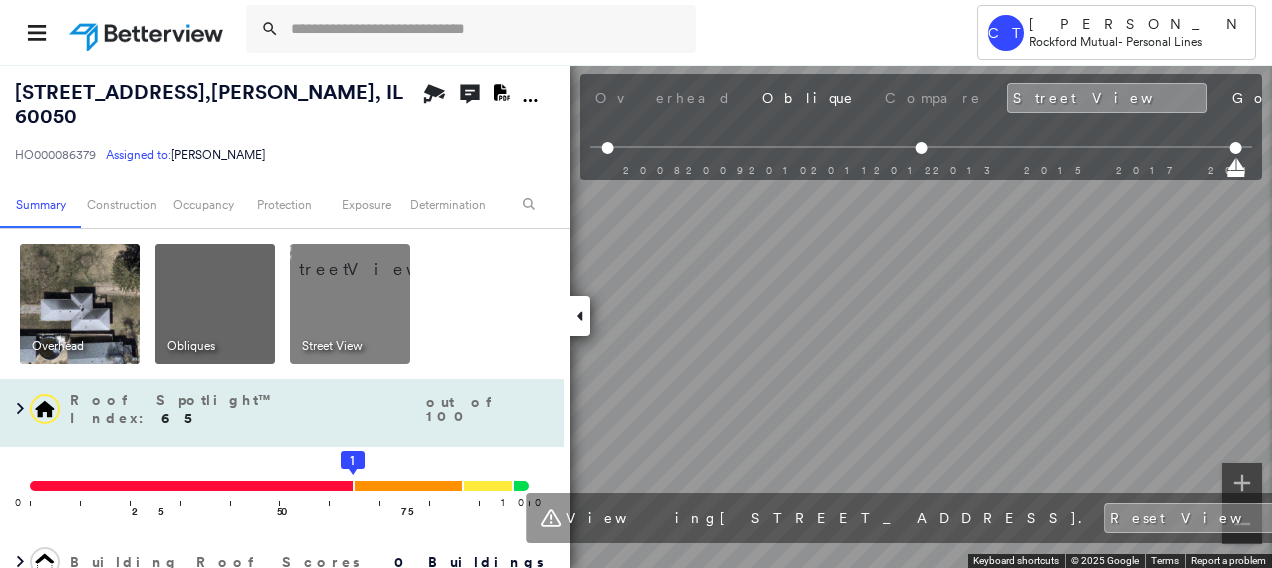 click on "[STREET_ADDRESS][PERSON_NAME] HO000086379 Assigned to:  [PERSON_NAME] Assigned to:  [PERSON_NAME] HO000086379 Assigned to:  [PERSON_NAME] Open Comments Download PDF Report Summary Construction Occupancy Protection Exposure Determination Overhead Obliques Street View Roof Spotlight™ Index :  65 out of 100 0 100 25 50 75 1 Building Roof Scores 0 Buildings Policy Information :  HO000086379 Flags :  2 (1 cleared, 1 uncleared) Construction Assessor and MLS Details BuildZoom - Building Permit Data and Analysis Occupancy Ownership Place Detail Protection Exposure FEMA Risk Index Additional Perils Determination Flags :  2 (1 cleared, 1 uncleared) Uncleared Flags (1) Cleared Flags  (1) LOW Low Priority Roof Score Flagged [DATE] Clear Action Taken New Entry History Quote/New Business Terms & Conditions Added ACV Endorsement Added Cosmetic Endorsement Inspection/Loss Control Report Information Added to Inspection Survey Onsite Inspection Ordered Determined No Inspection Needed General Save Renewal General Save" at bounding box center [636, 316] 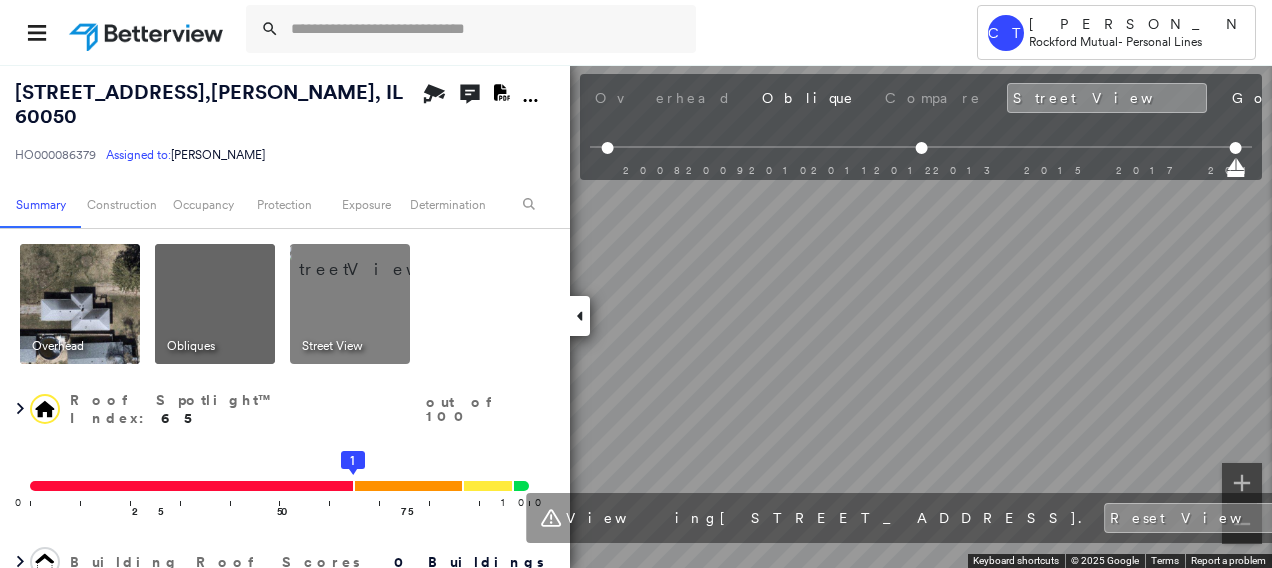 click on "[STREET_ADDRESS][PERSON_NAME] HO000086379 Assigned to:  [PERSON_NAME] Assigned to:  [PERSON_NAME] HO000086379 Assigned to:  [PERSON_NAME] Open Comments Download PDF Report Summary Construction Occupancy Protection Exposure Determination Overhead Obliques Street View Roof Spotlight™ Index :  65 out of 100 0 100 25 50 75 1 Building Roof Scores 0 Buildings Policy Information :  HO000086379 Flags :  2 (1 cleared, 1 uncleared) Construction Assessor and MLS Details BuildZoom - Building Permit Data and Analysis Occupancy Ownership Place Detail Protection Exposure FEMA Risk Index Additional Perils Determination Flags :  2 (1 cleared, 1 uncleared) Uncleared Flags (1) Cleared Flags  (1) LOW Low Priority Roof Score Flagged [DATE] Clear Action Taken New Entry History Quote/New Business Terms & Conditions Added ACV Endorsement Added Cosmetic Endorsement Inspection/Loss Control Report Information Added to Inspection Survey Onsite Inspection Ordered Determined No Inspection Needed General Save Renewal General Save" at bounding box center (636, 316) 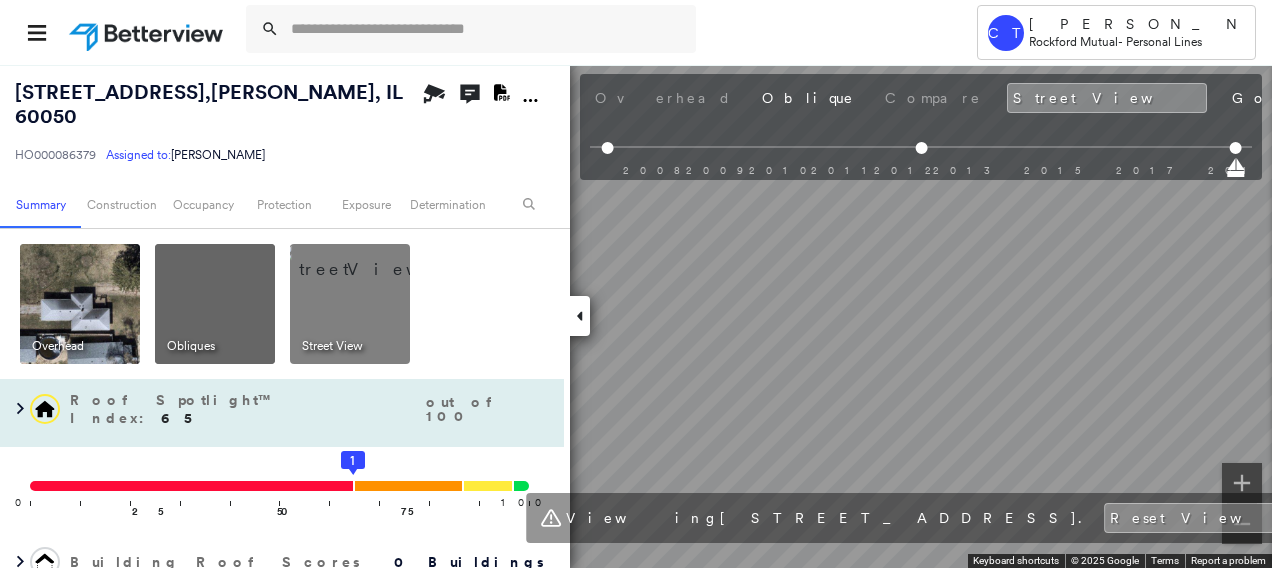 click on "[STREET_ADDRESS][PERSON_NAME] HO000086379 Assigned to:  [PERSON_NAME] Assigned to:  [PERSON_NAME] HO000086379 Assigned to:  [PERSON_NAME] Open Comments Download PDF Report Summary Construction Occupancy Protection Exposure Determination Overhead Obliques Street View Roof Spotlight™ Index :  65 out of 100 0 100 25 50 75 1 Building Roof Scores 0 Buildings Policy Information :  HO000086379 Flags :  2 (1 cleared, 1 uncleared) Construction Assessor and MLS Details BuildZoom - Building Permit Data and Analysis Occupancy Ownership Place Detail Protection Exposure FEMA Risk Index Additional Perils Determination Flags :  2 (1 cleared, 1 uncleared) Uncleared Flags (1) Cleared Flags  (1) LOW Low Priority Roof Score Flagged [DATE] Clear Action Taken New Entry History Quote/New Business Terms & Conditions Added ACV Endorsement Added Cosmetic Endorsement Inspection/Loss Control Report Information Added to Inspection Survey Onsite Inspection Ordered Determined No Inspection Needed General Save Renewal General Save" at bounding box center [636, 316] 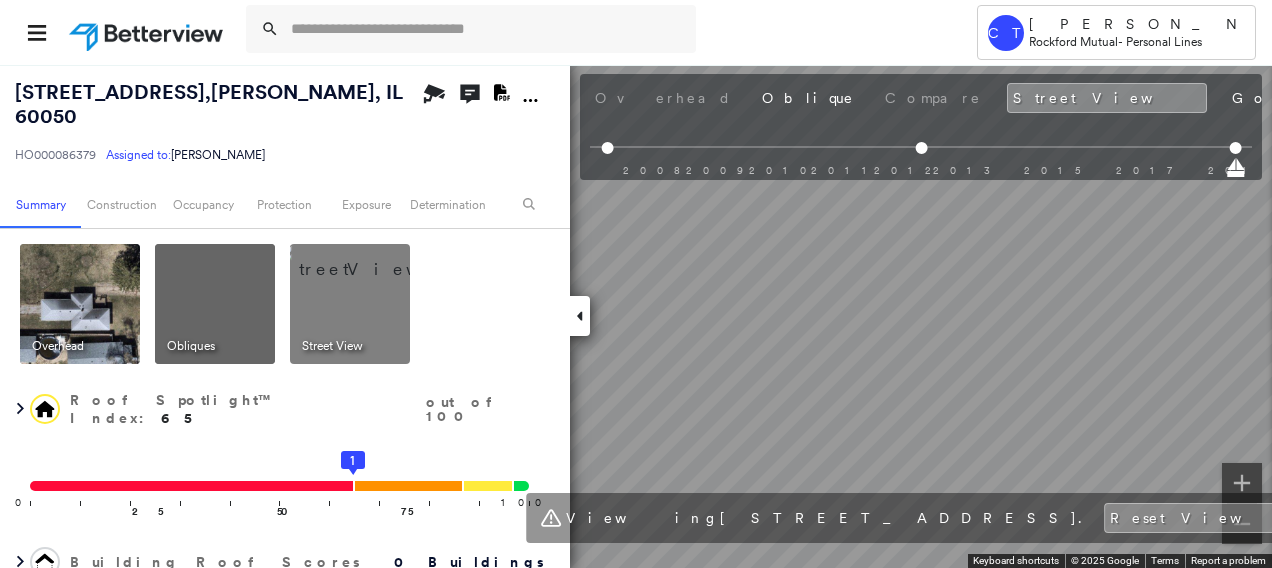 scroll, scrollTop: 300, scrollLeft: 0, axis: vertical 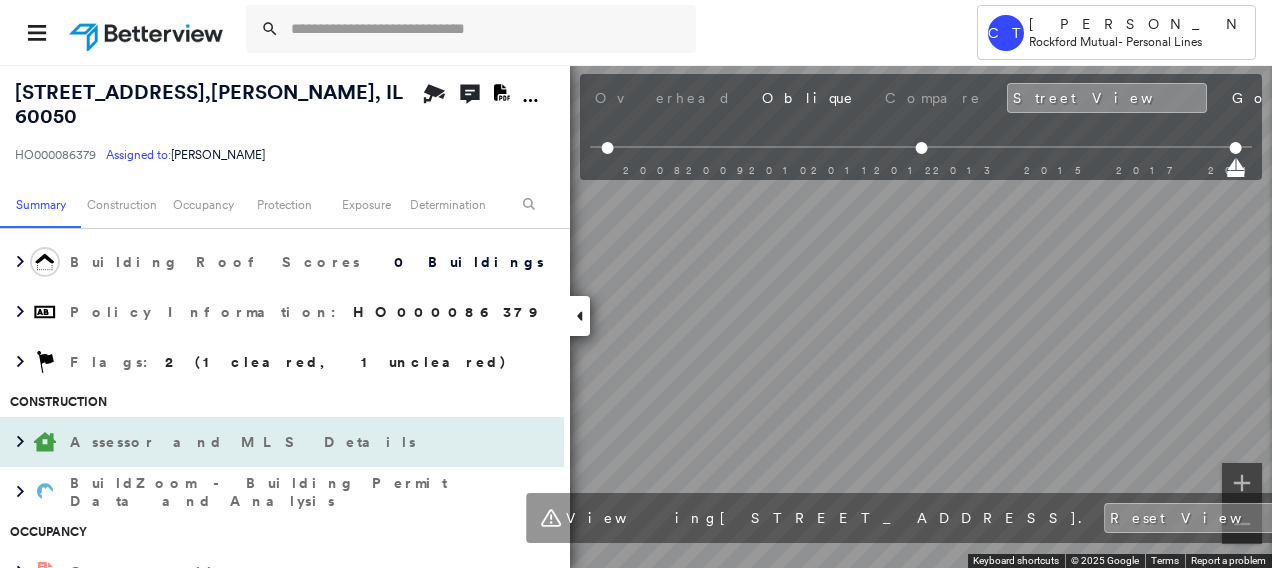 click on "Assessor and MLS Details" at bounding box center (245, 442) 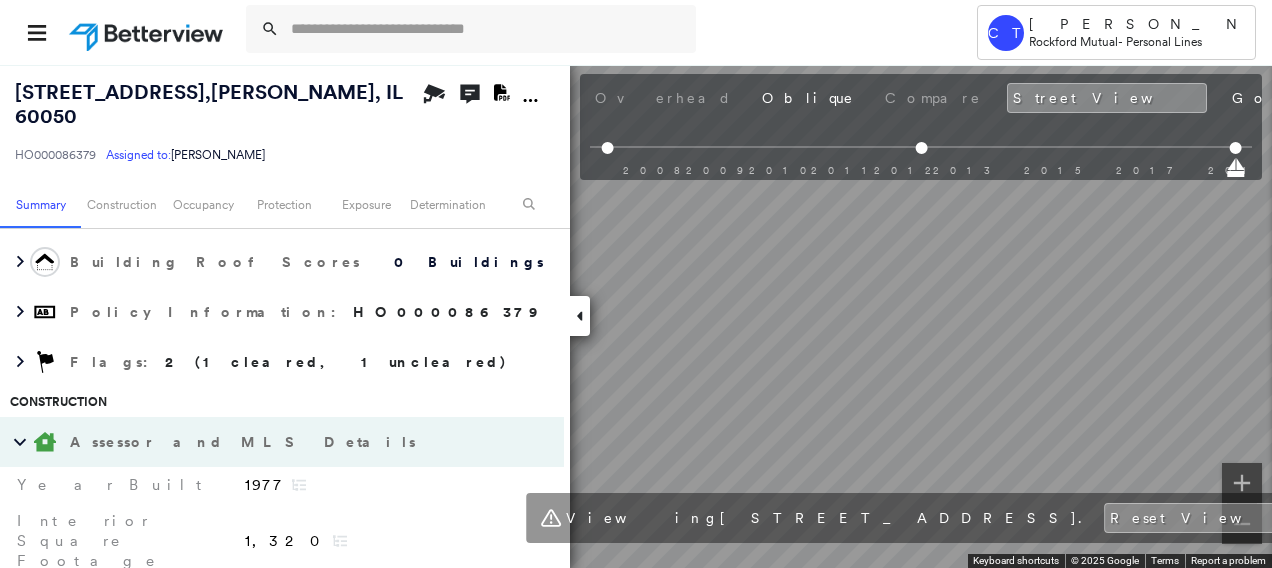 click on "Assessor and MLS Details" at bounding box center (245, 442) 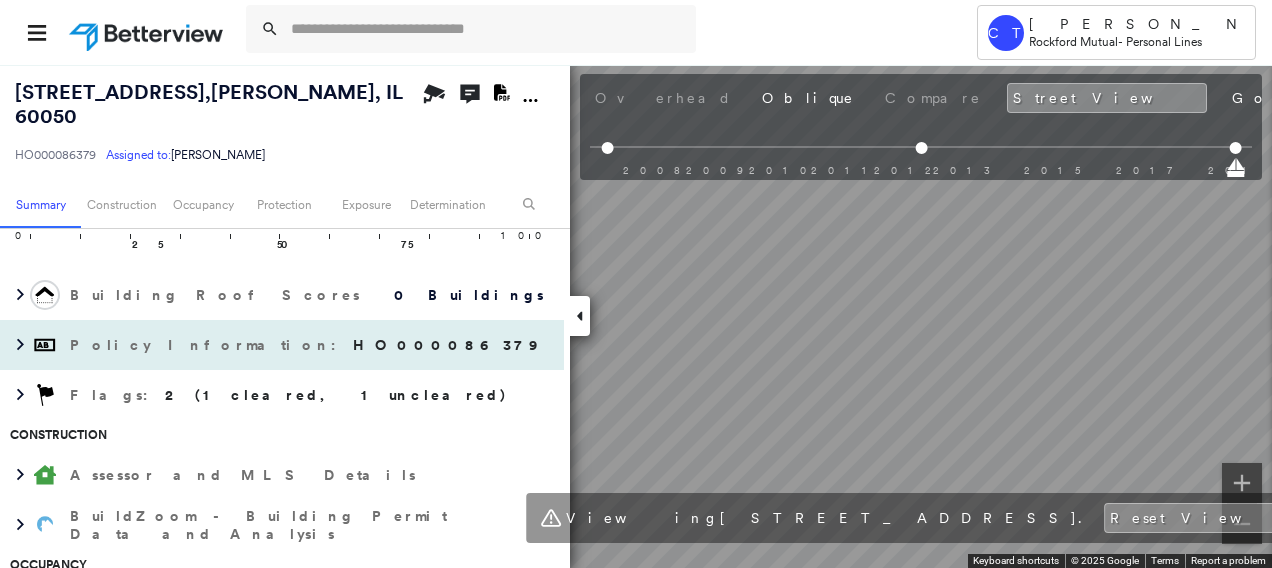 scroll, scrollTop: 300, scrollLeft: 0, axis: vertical 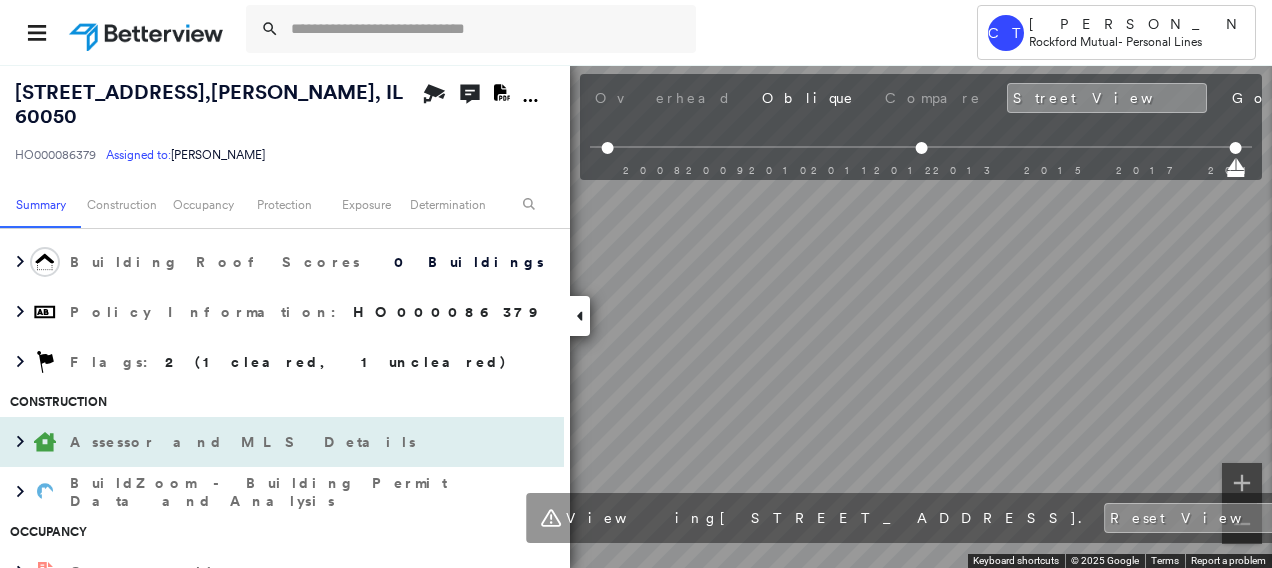 click on "Assessor and MLS Details" at bounding box center [245, 442] 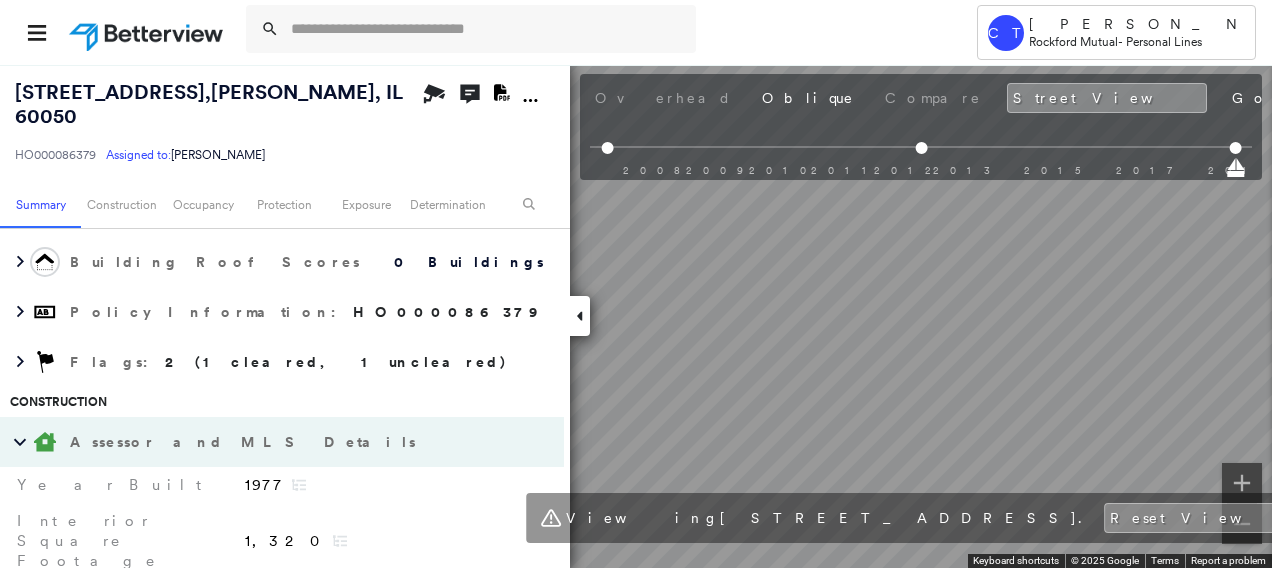 click on "Assessor and MLS Details" at bounding box center (245, 442) 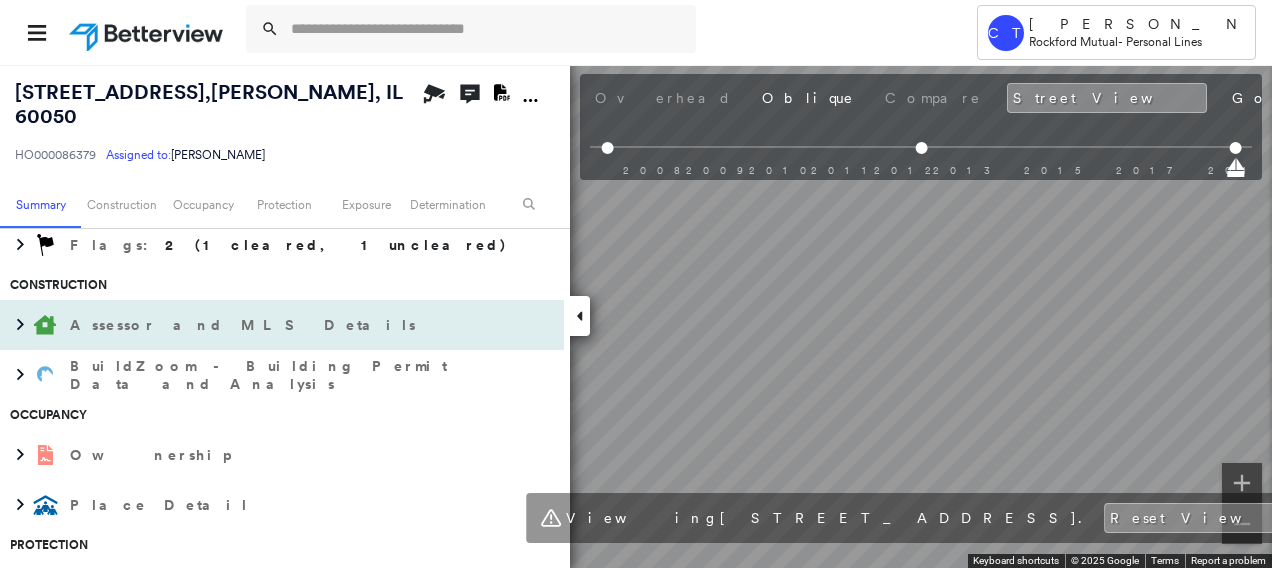 scroll, scrollTop: 500, scrollLeft: 0, axis: vertical 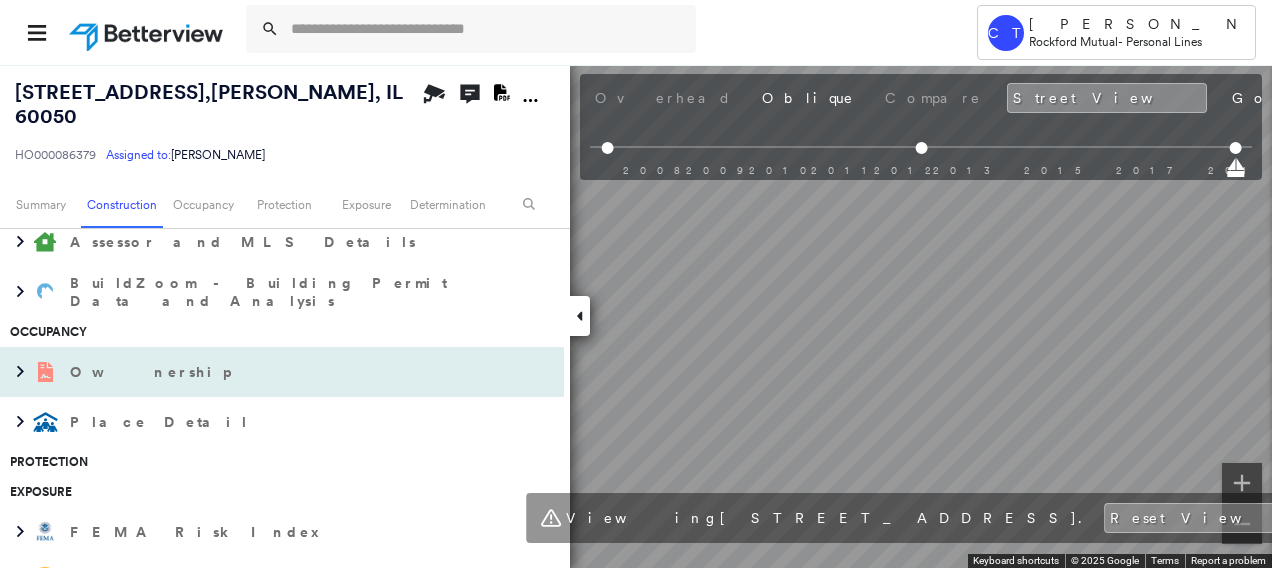 click on "Ownership" at bounding box center (282, 372) 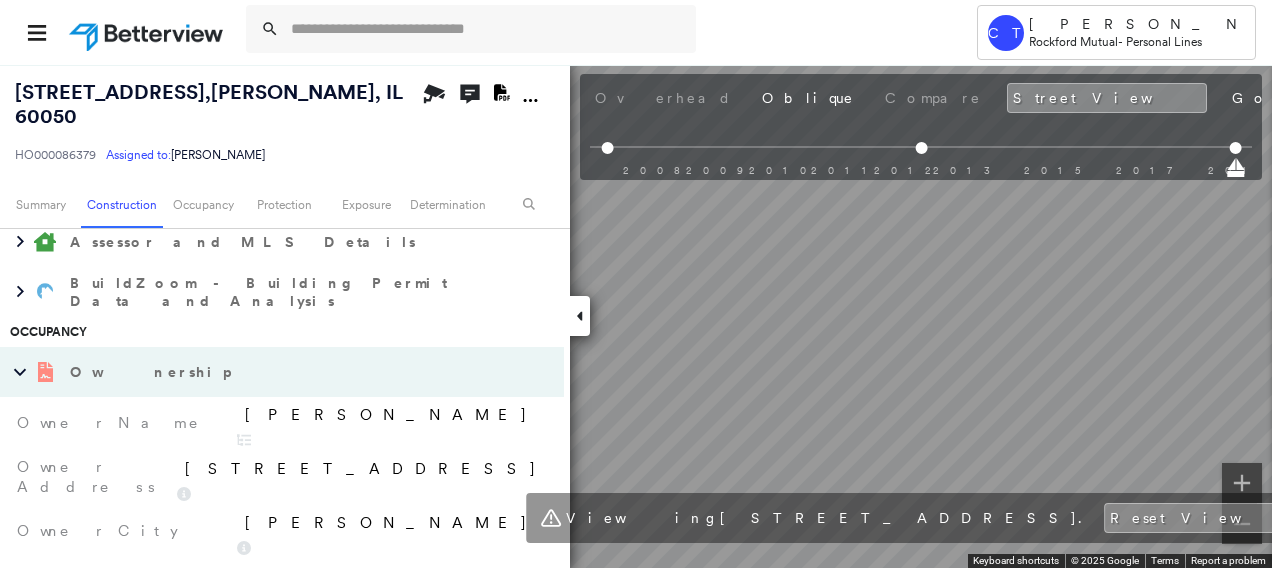 click on "Ownership" at bounding box center (262, 372) 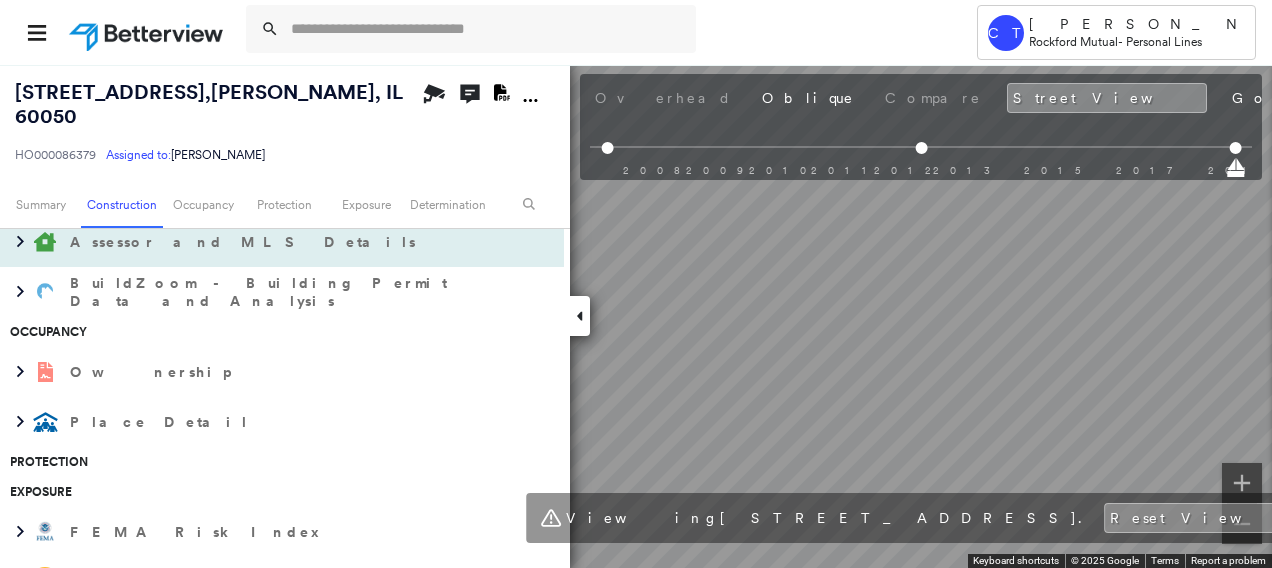 scroll, scrollTop: 0, scrollLeft: 0, axis: both 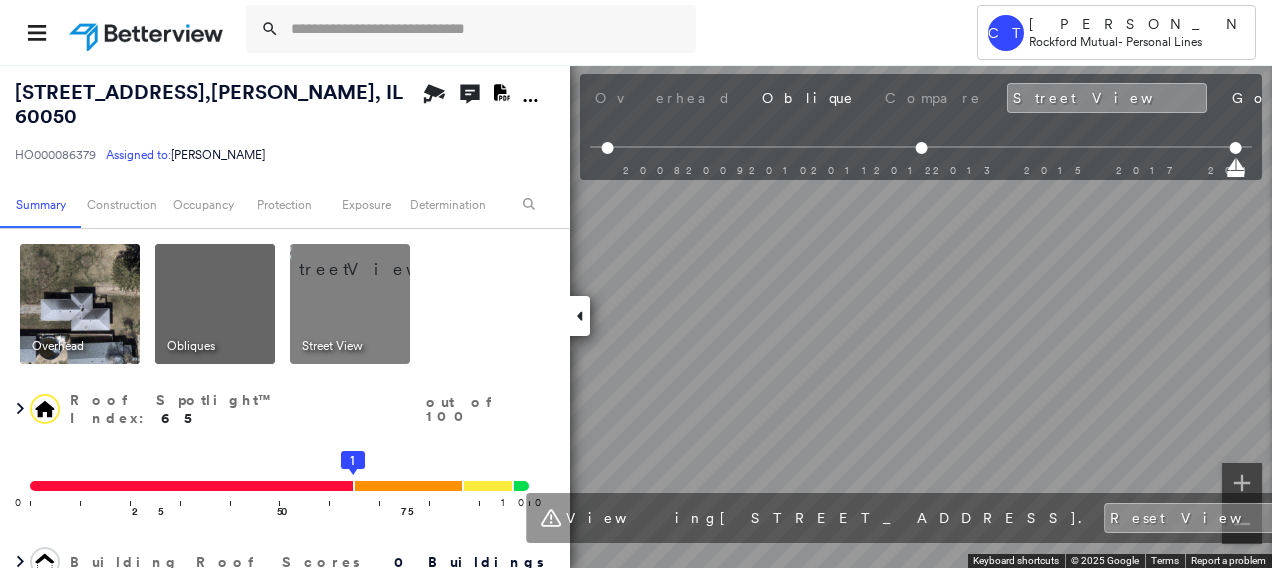 click at bounding box center (80, 304) 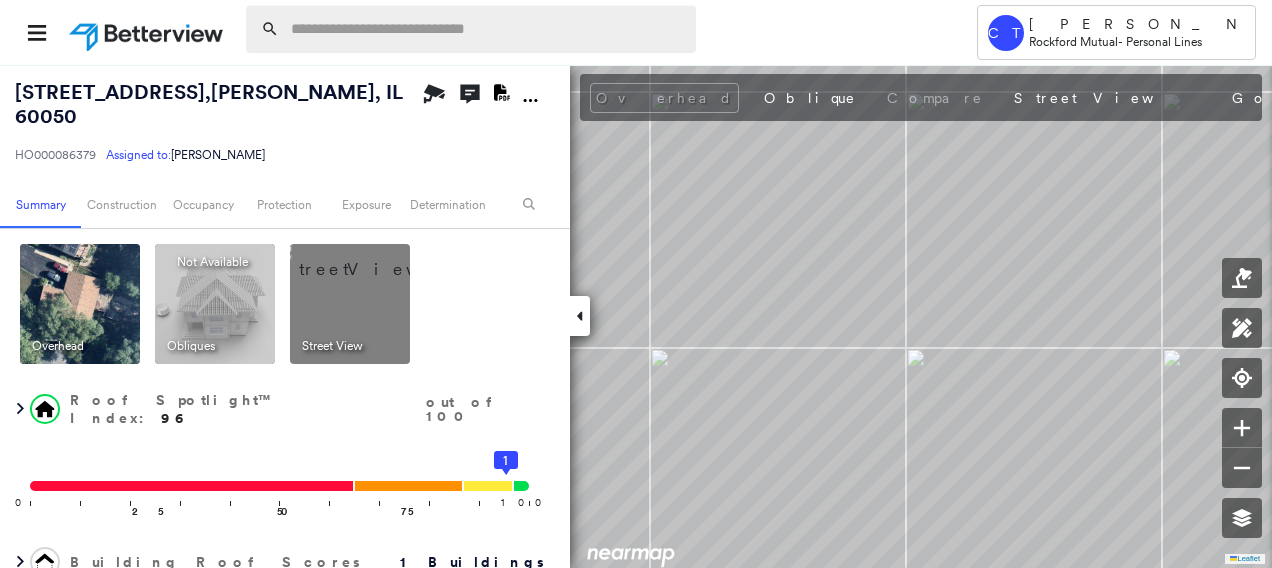 click at bounding box center [487, 29] 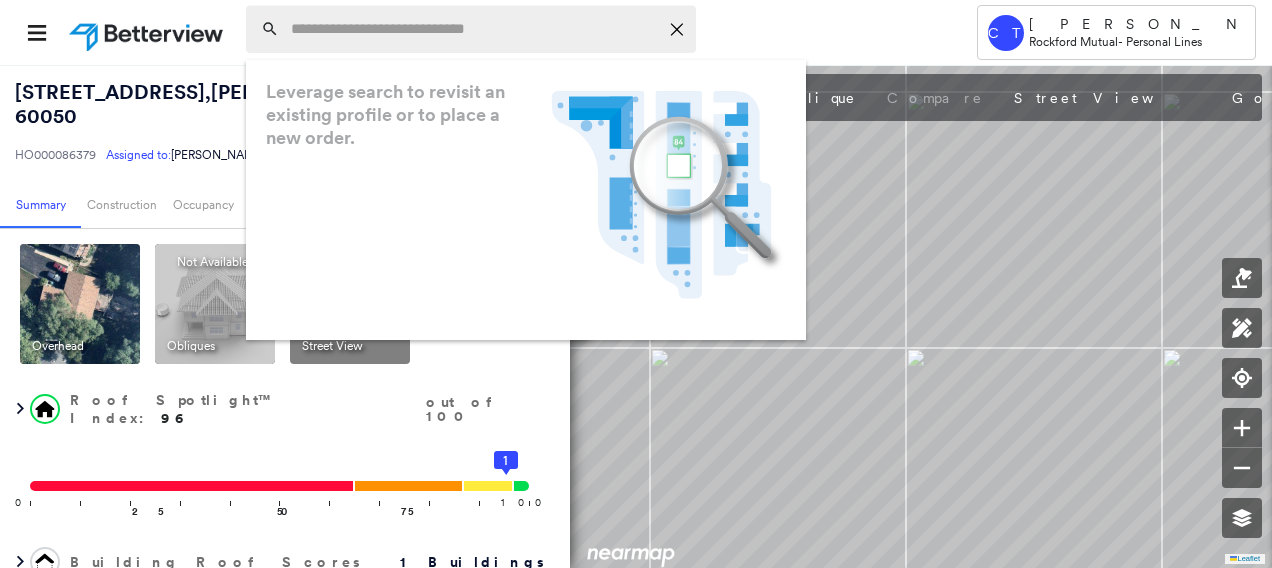 paste on "**********" 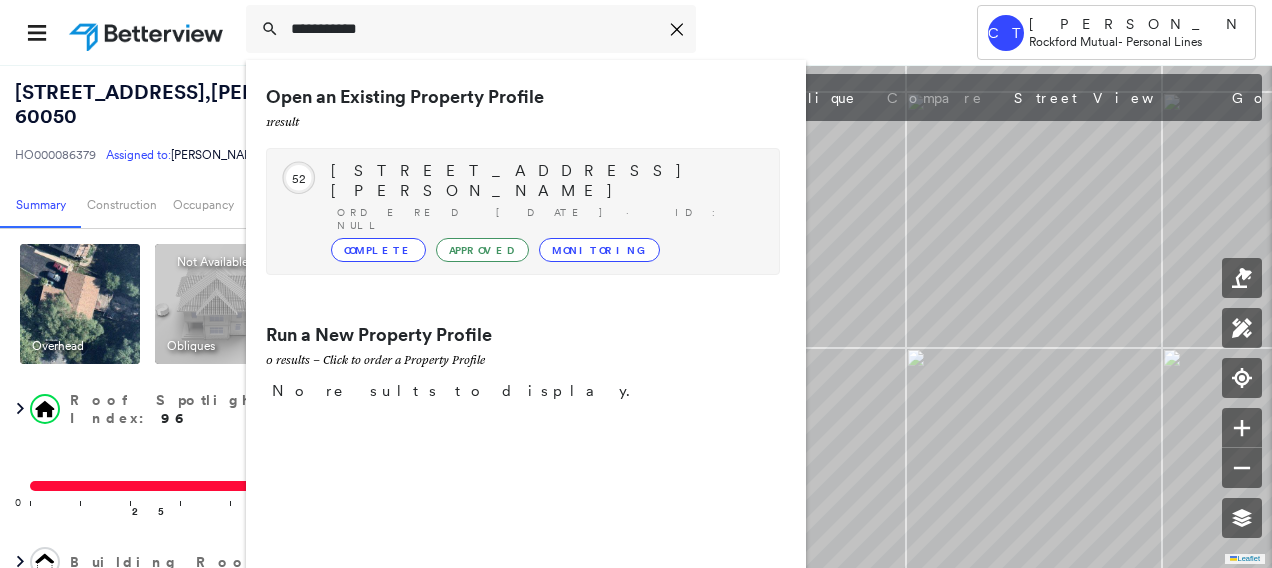 type on "**********" 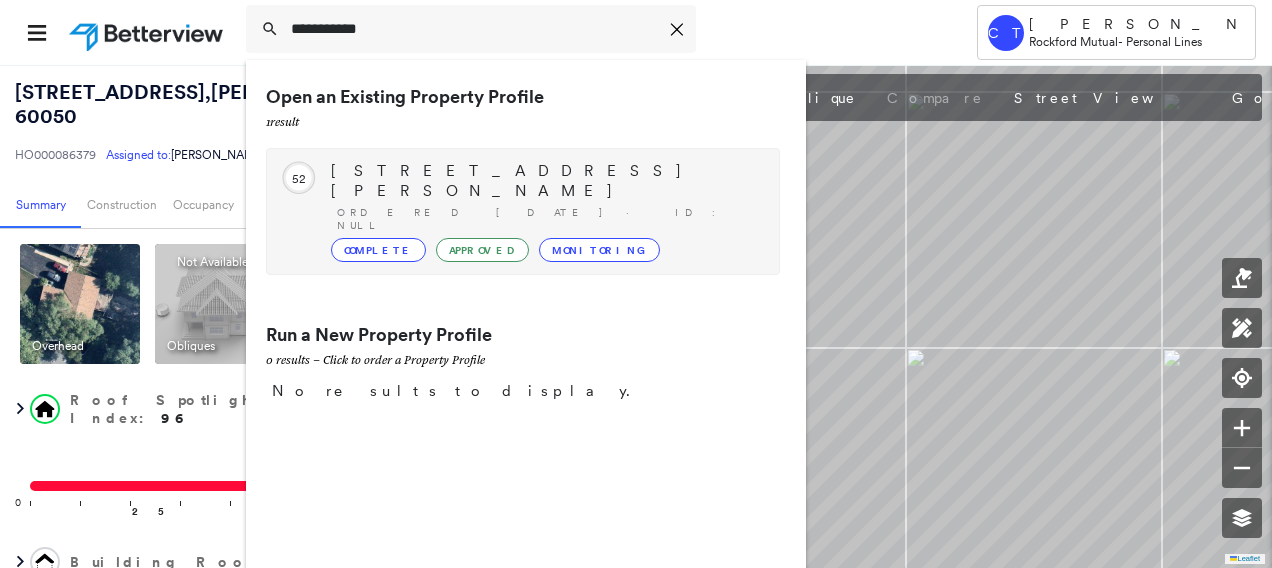 click on "[STREET_ADDRESS][PERSON_NAME]" at bounding box center [545, 181] 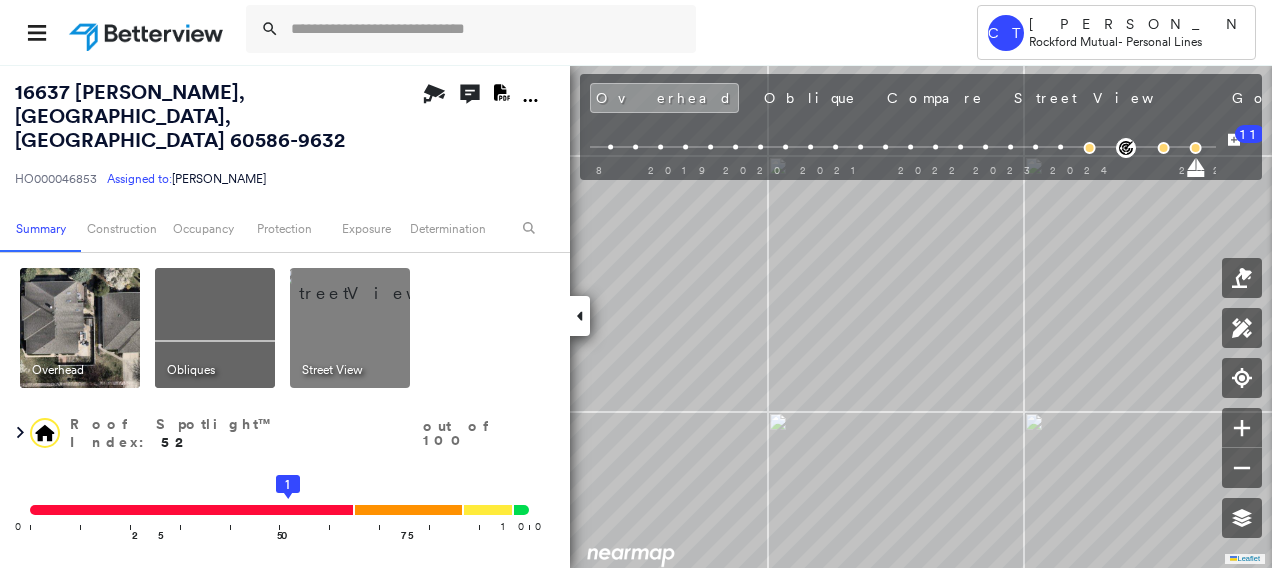 click at bounding box center [374, 283] 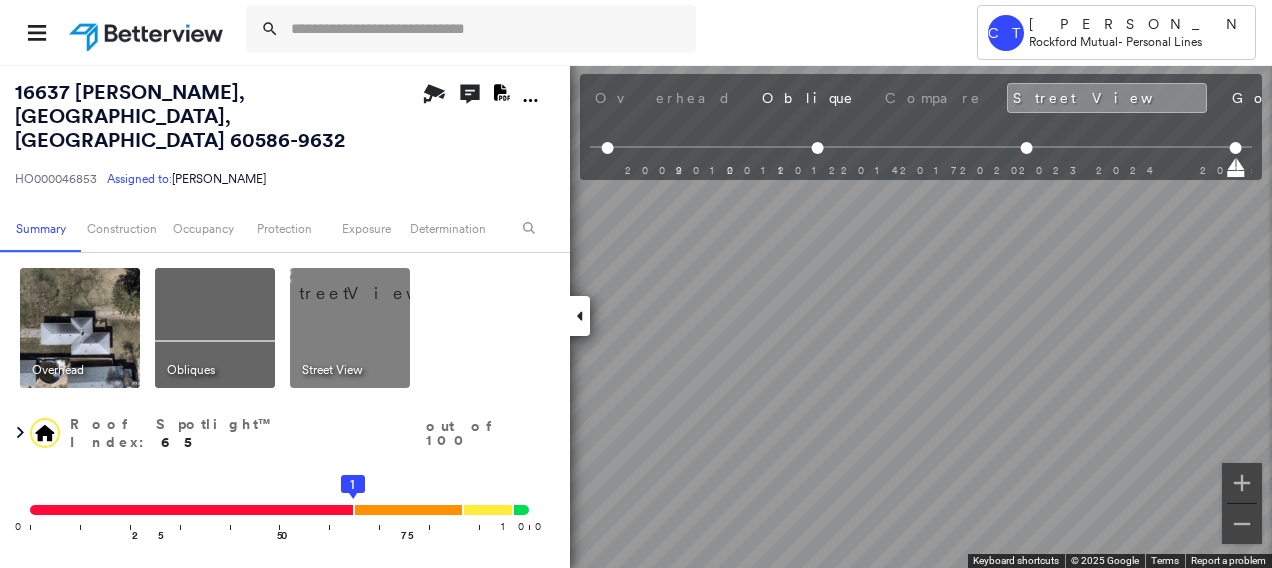click at bounding box center (80, 328) 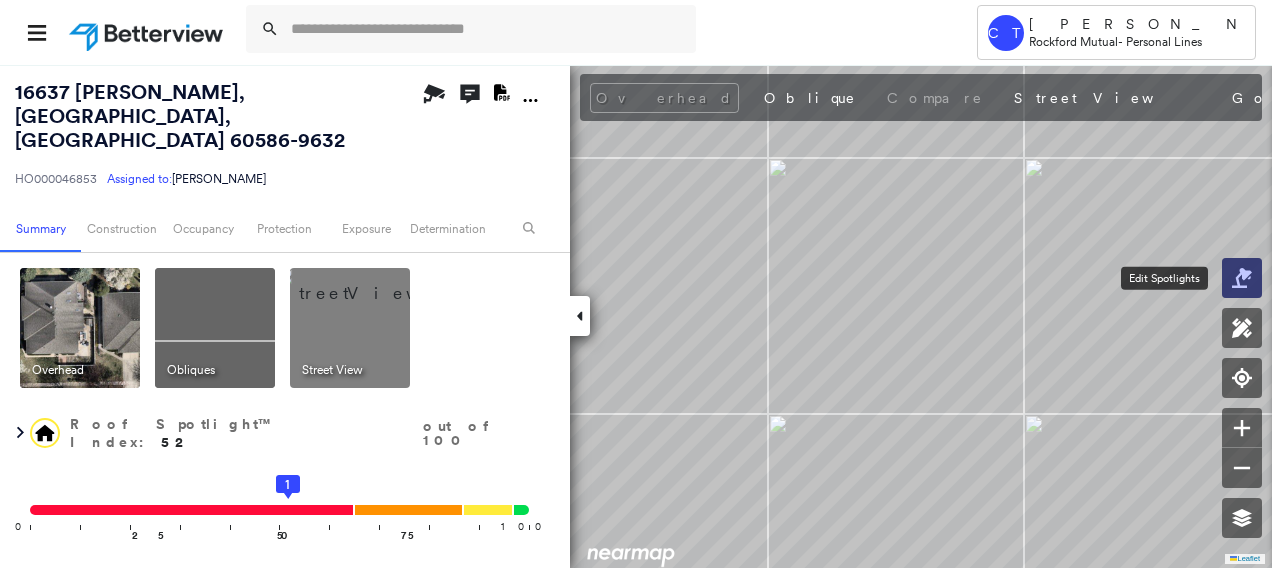 click at bounding box center [1242, 278] 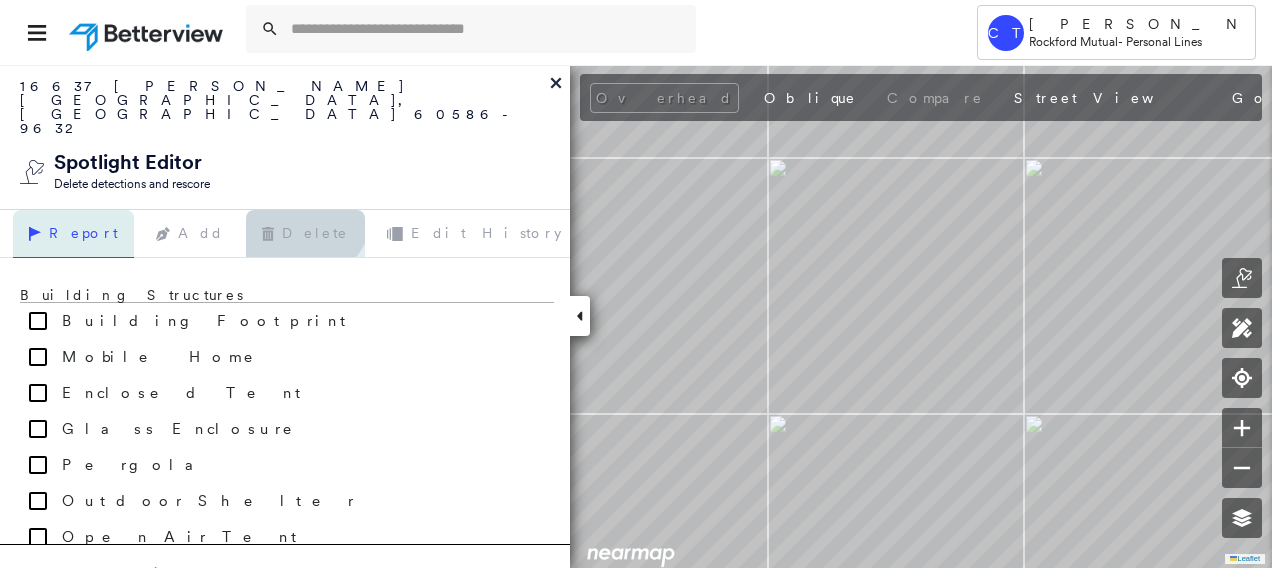 click on "Delete" at bounding box center (305, 234) 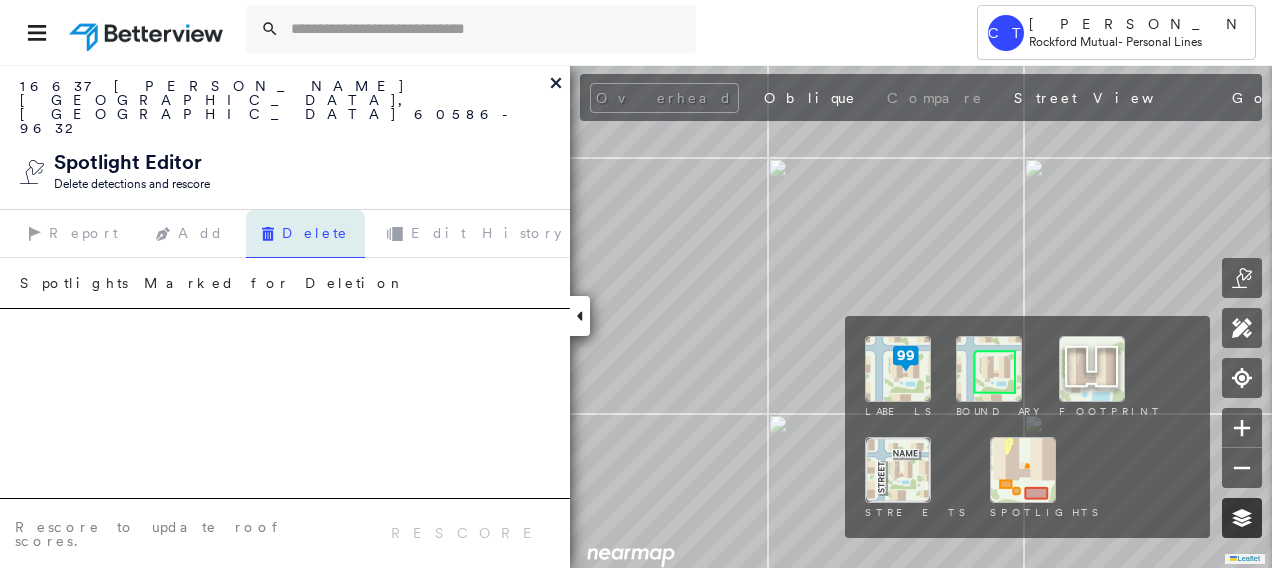 click 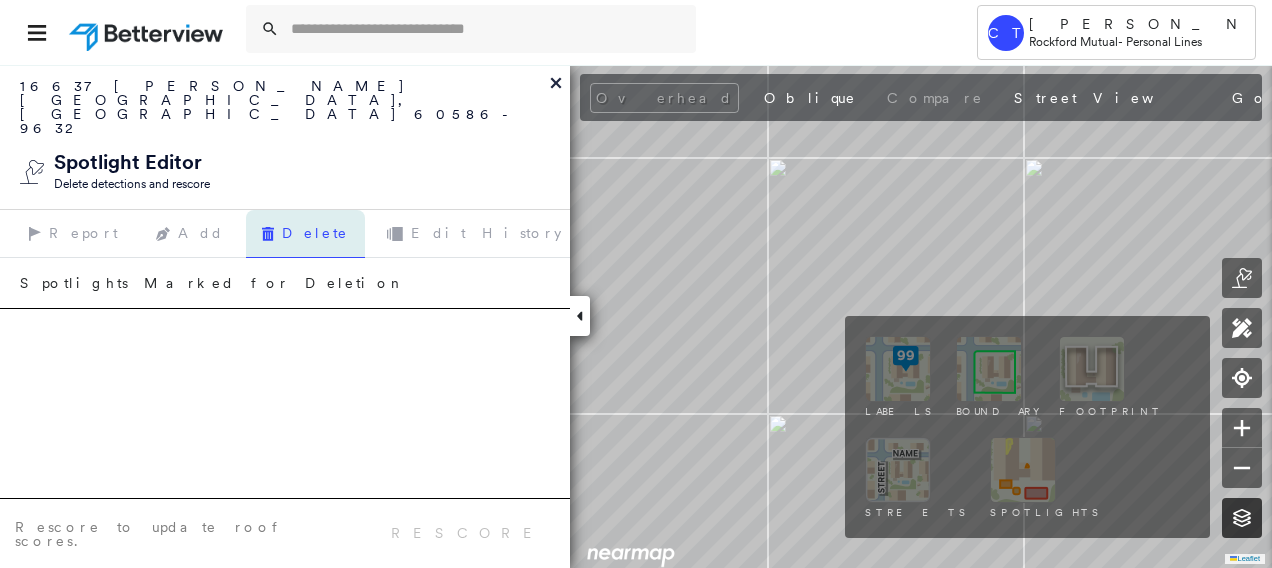 click 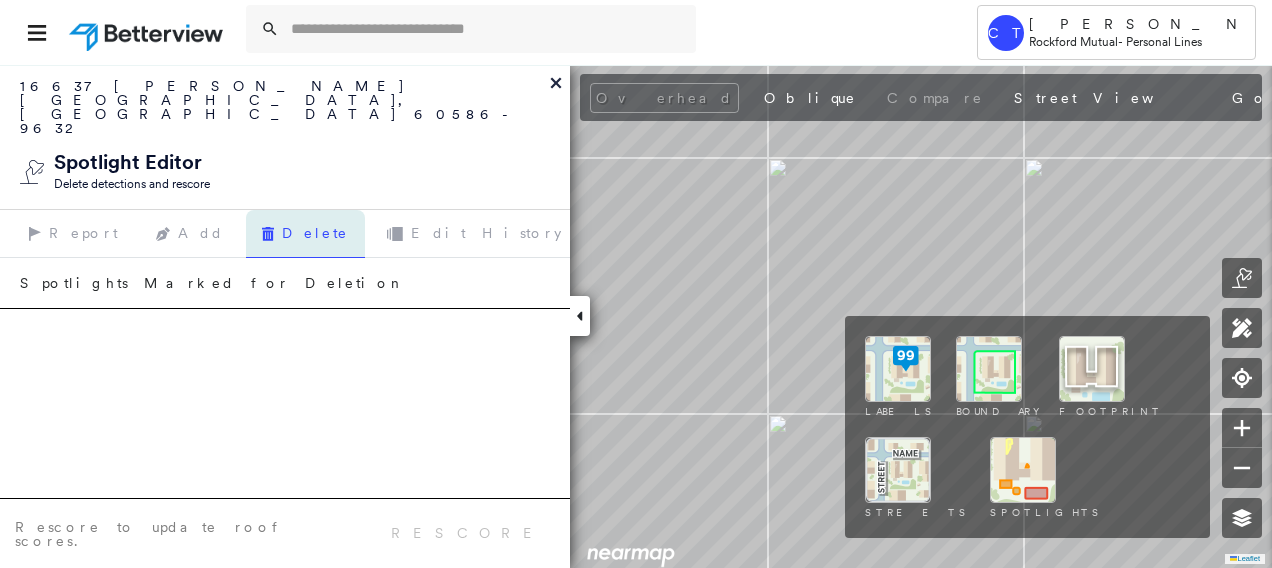 drag, startPoint x: 853, startPoint y: 481, endPoint x: 879, endPoint y: 484, distance: 26.172504 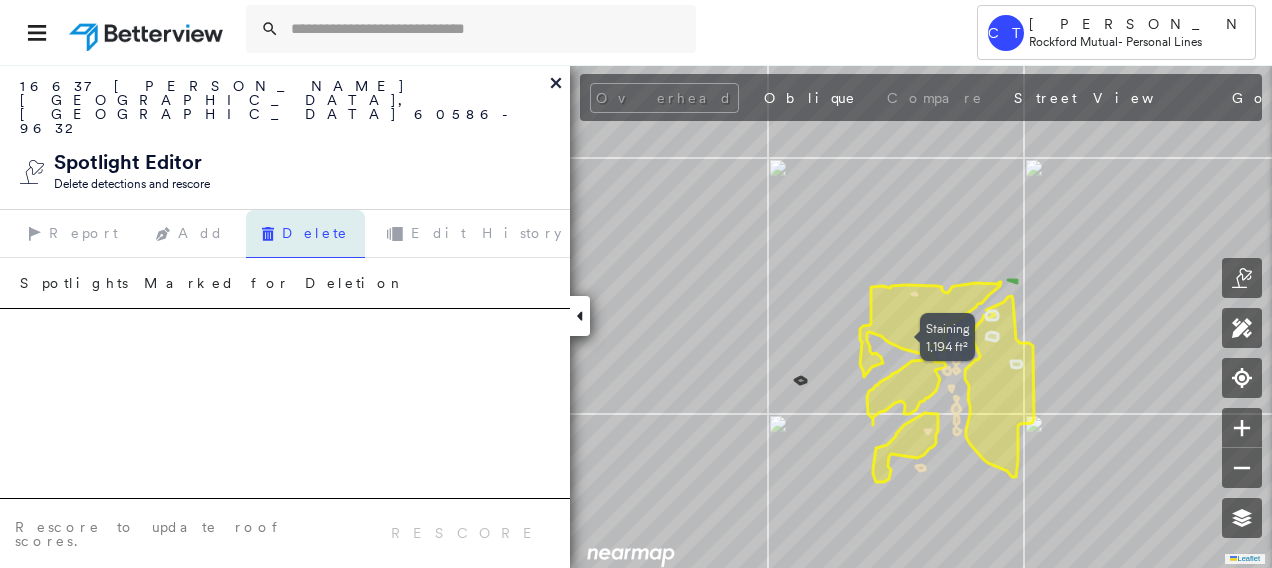 drag, startPoint x: 902, startPoint y: 300, endPoint x: 922, endPoint y: 339, distance: 43.829212 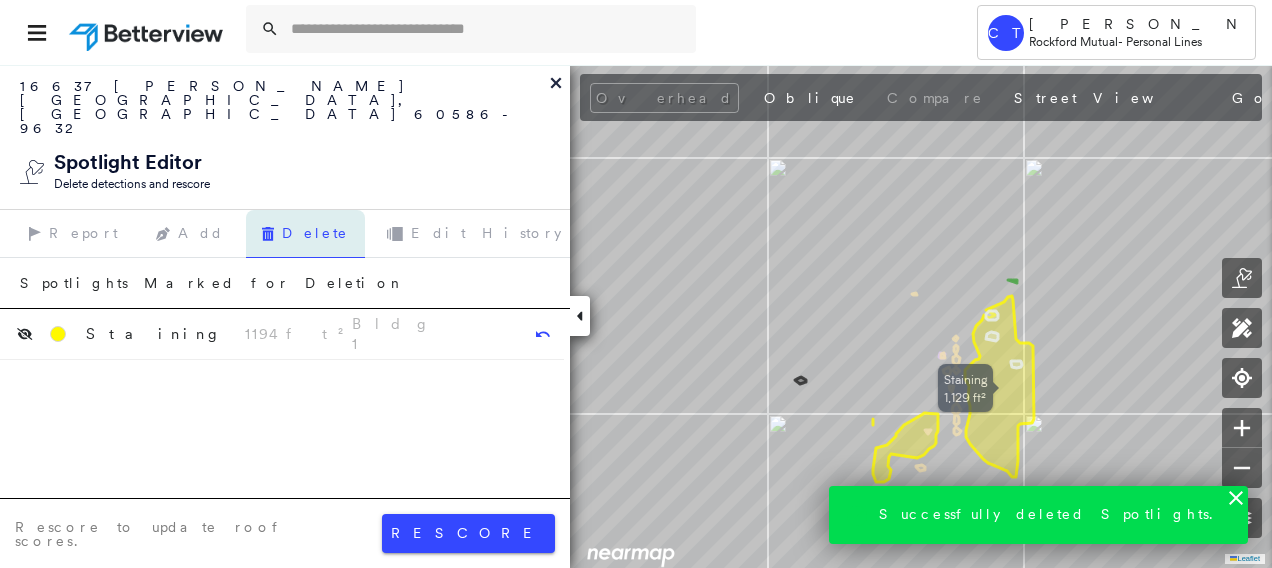 click 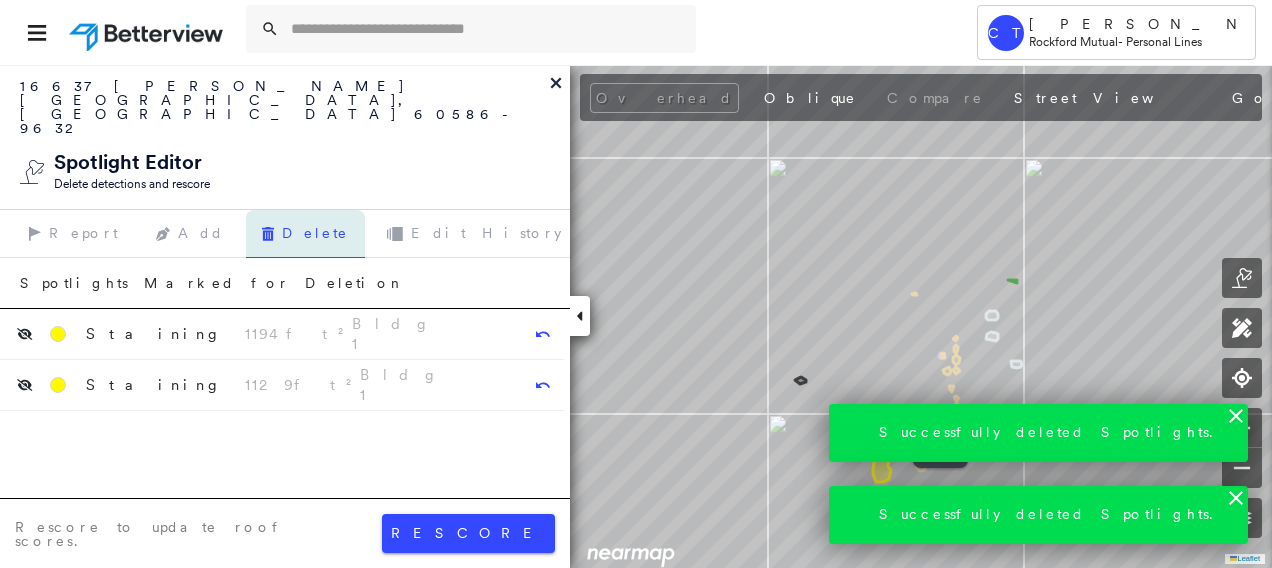 click 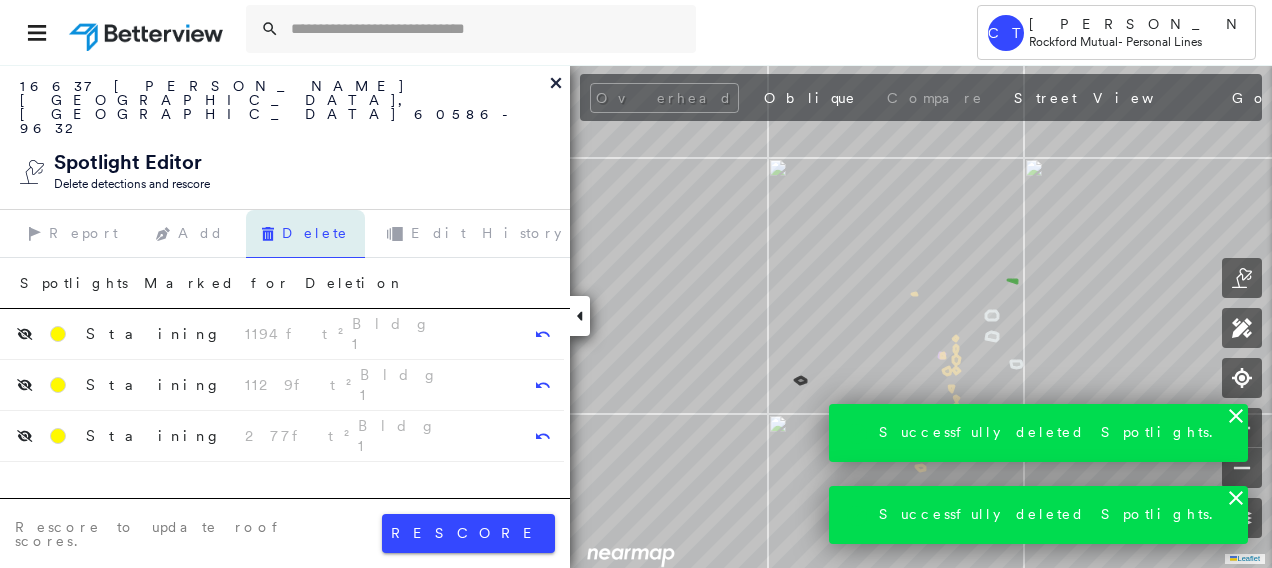click on "rescore" at bounding box center [468, 533] 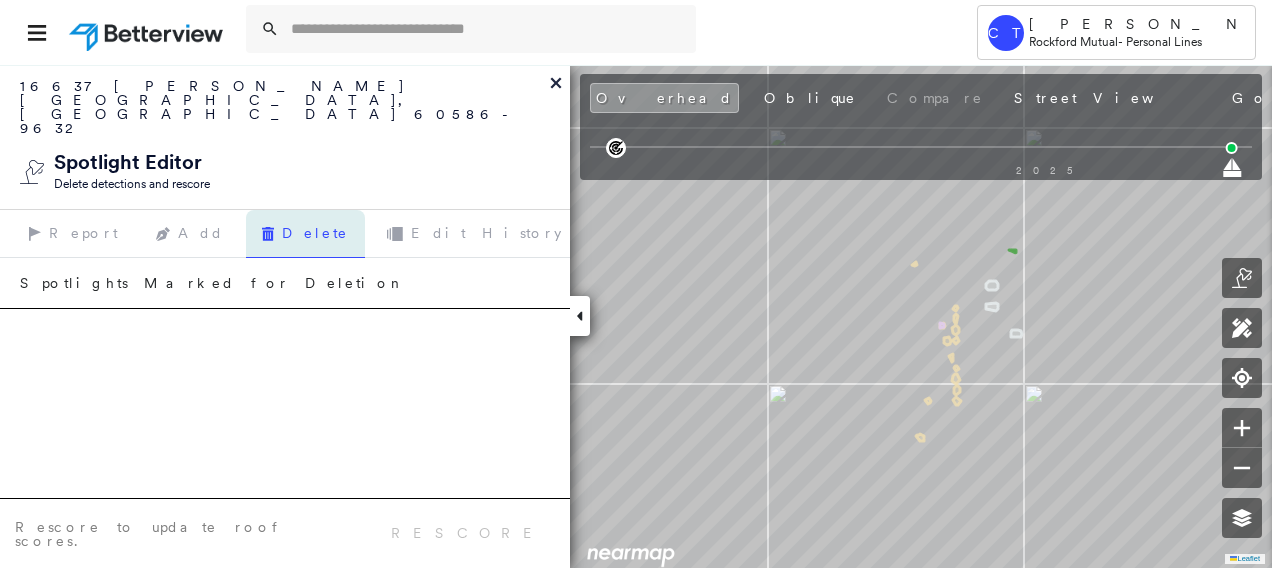 click 